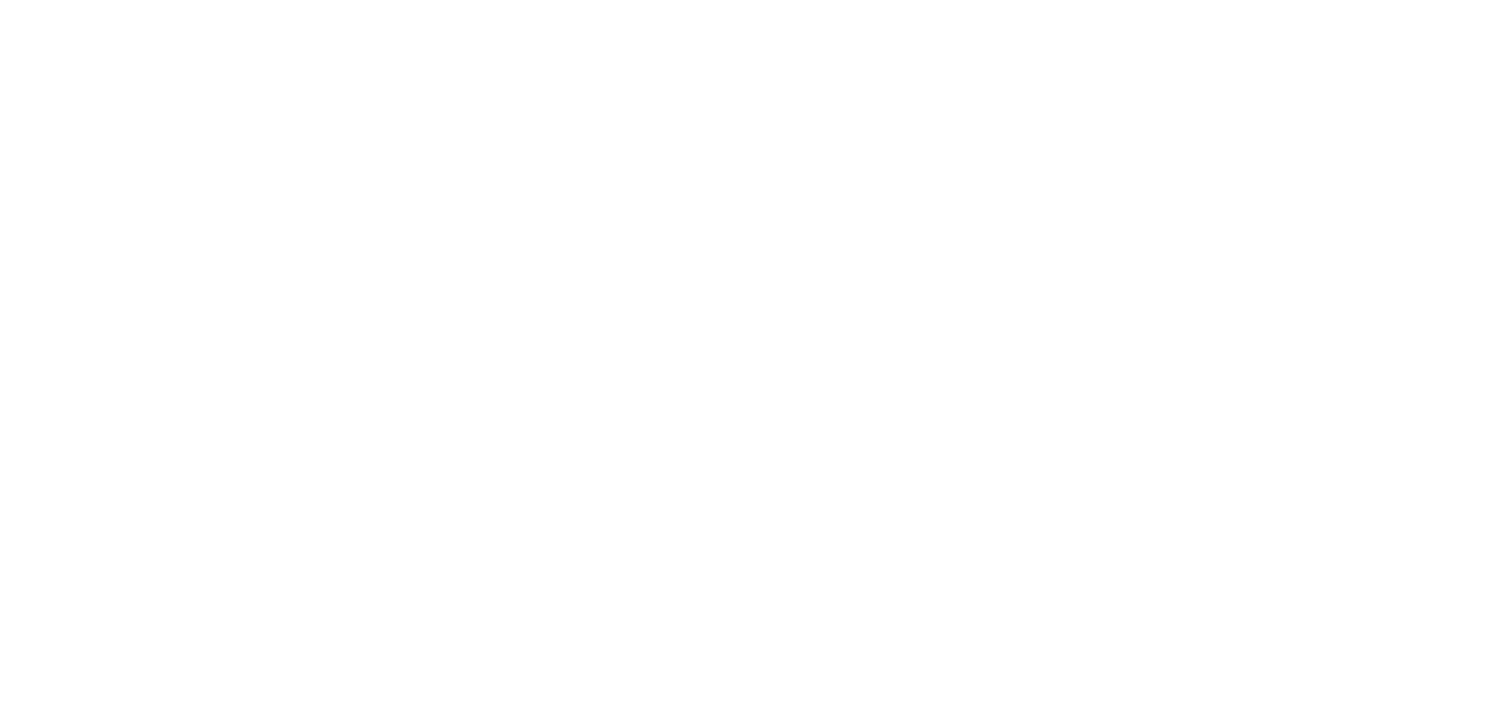 scroll, scrollTop: 0, scrollLeft: 0, axis: both 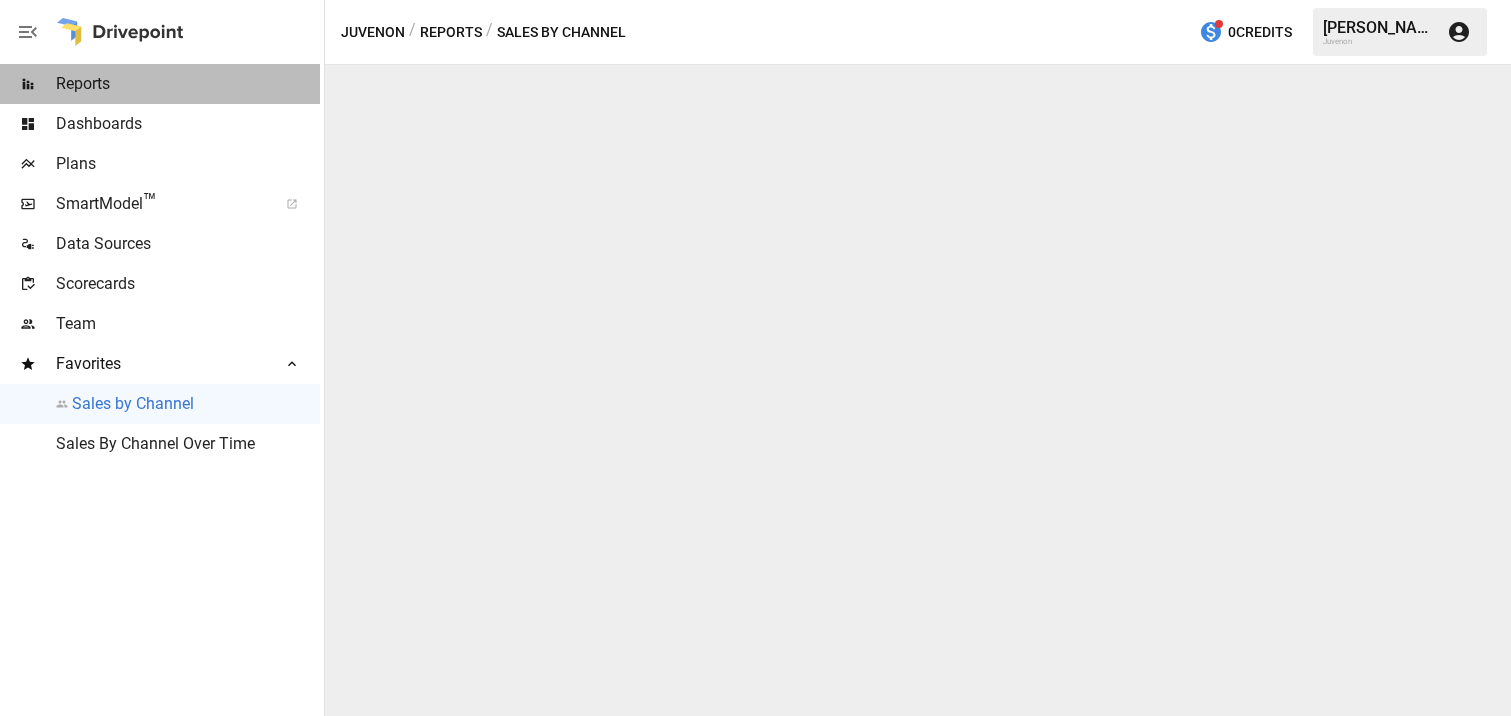 click on "Reports" at bounding box center (160, 84) 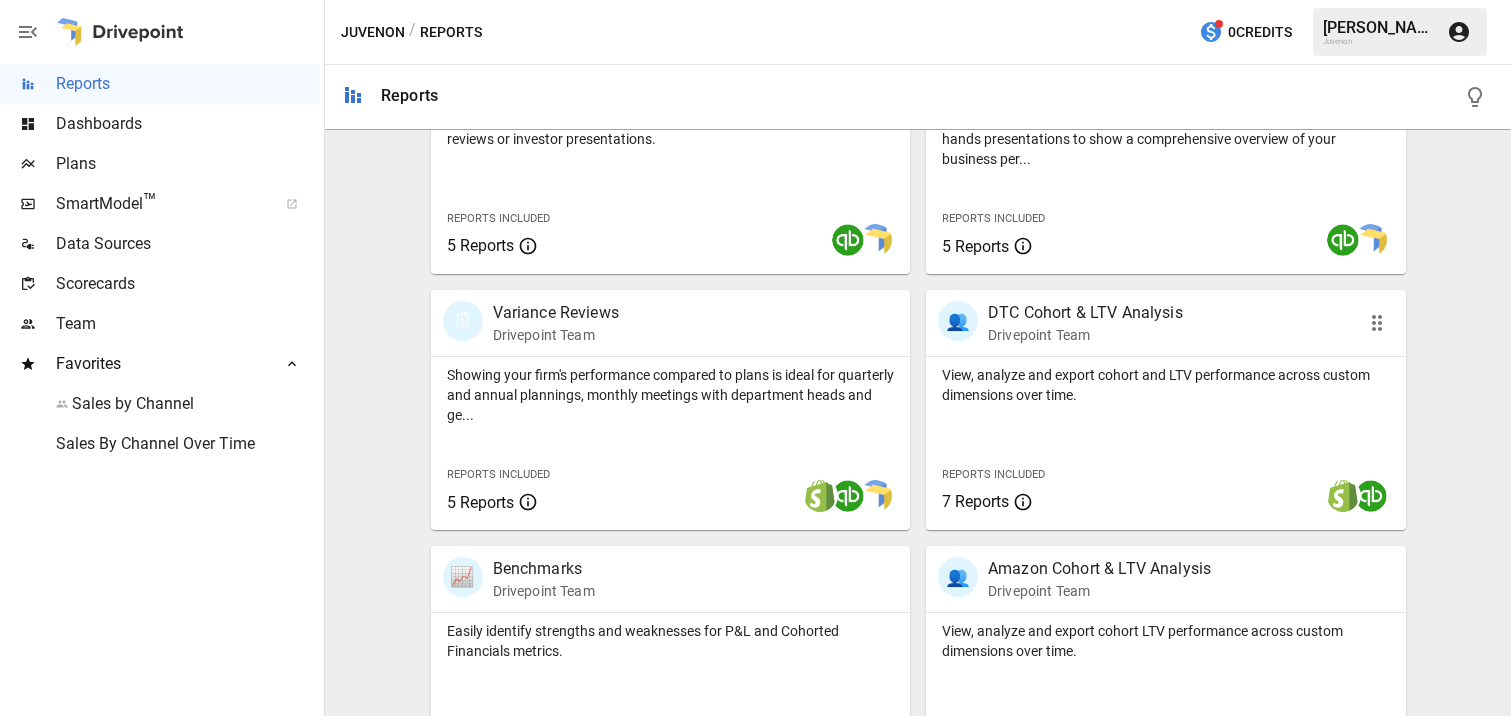 scroll, scrollTop: 504, scrollLeft: 0, axis: vertical 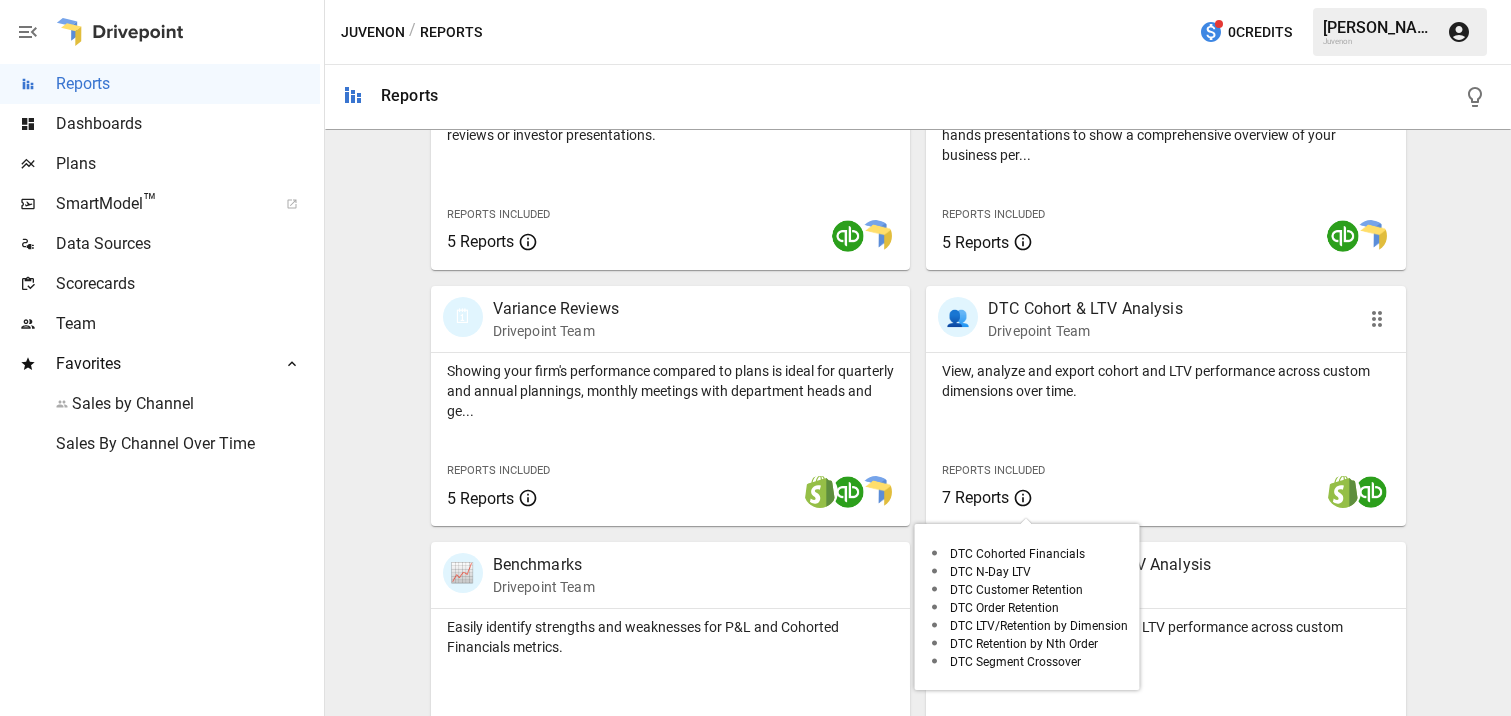 click on "7 Reports" at bounding box center (975, 497) 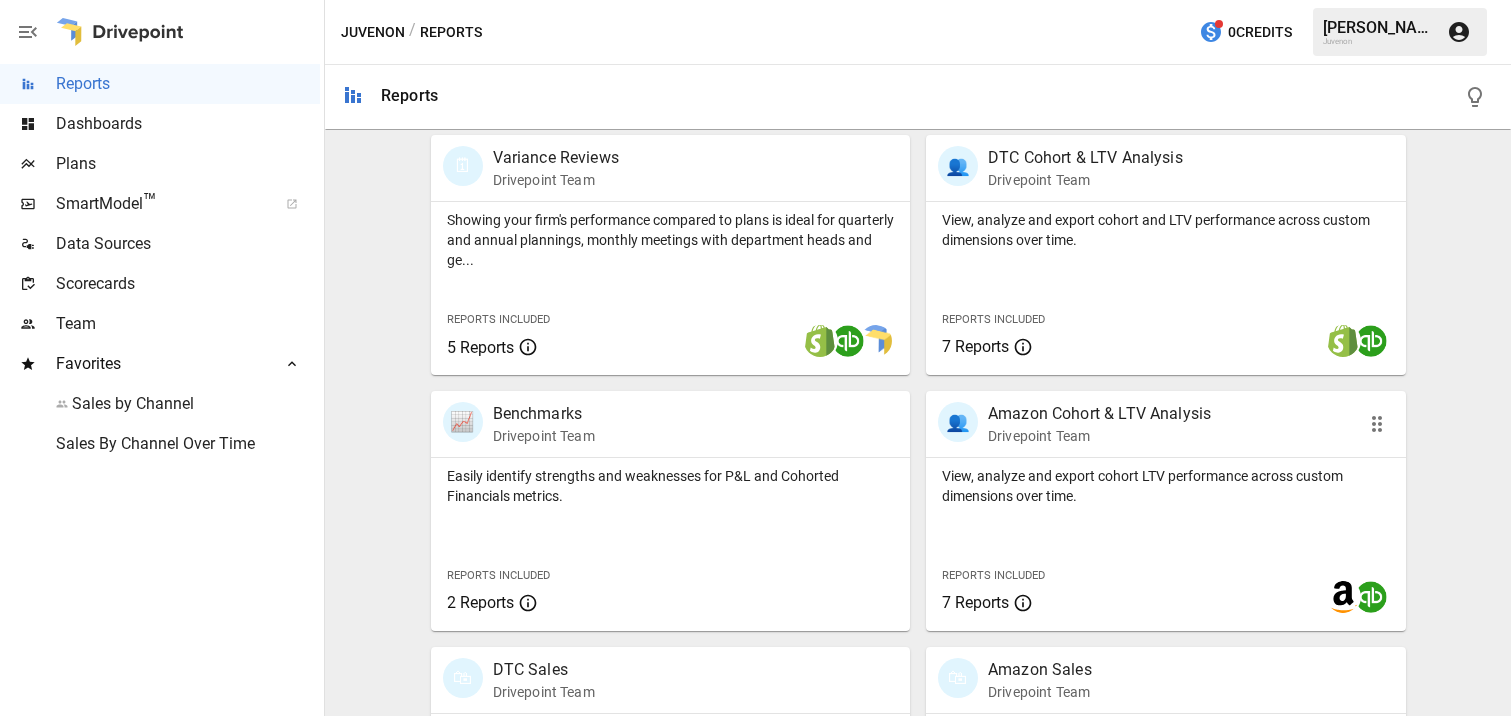 scroll, scrollTop: 639, scrollLeft: 0, axis: vertical 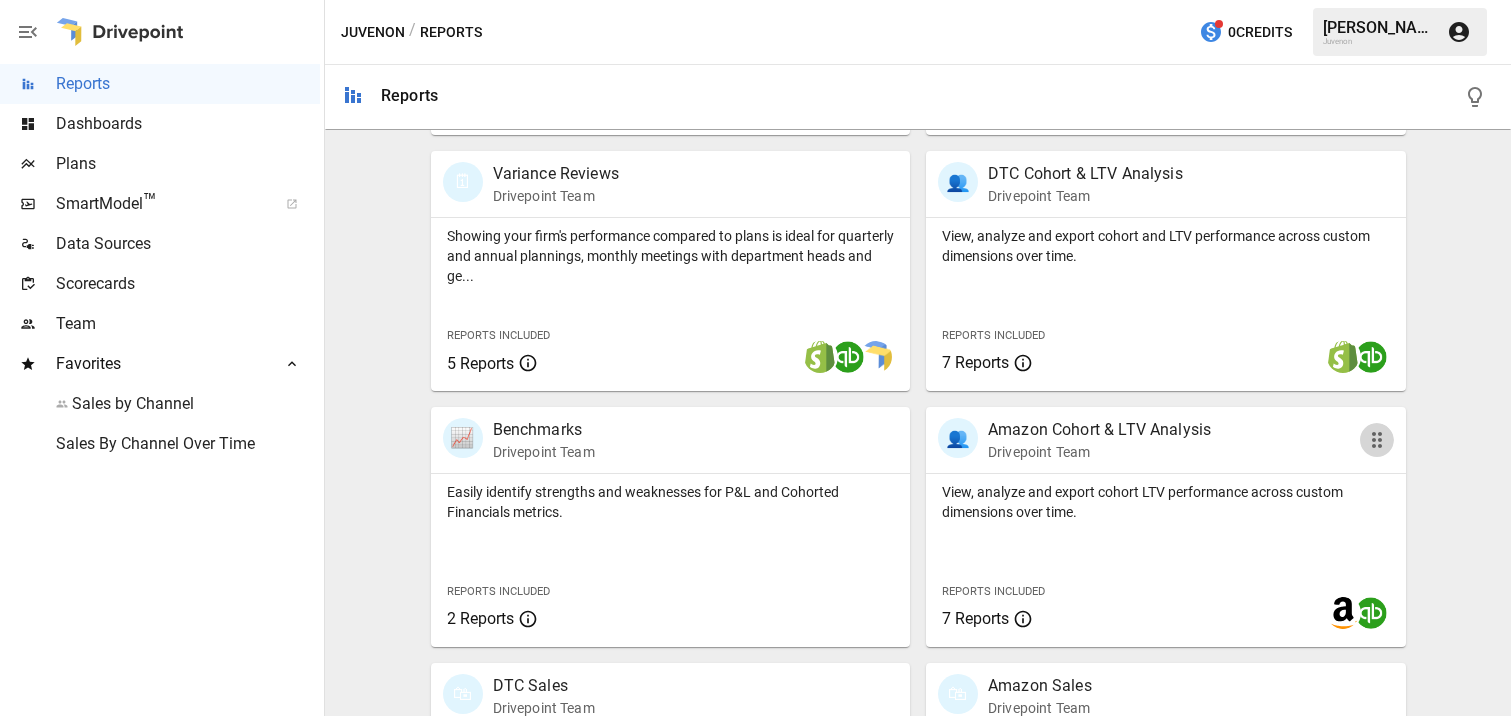 click 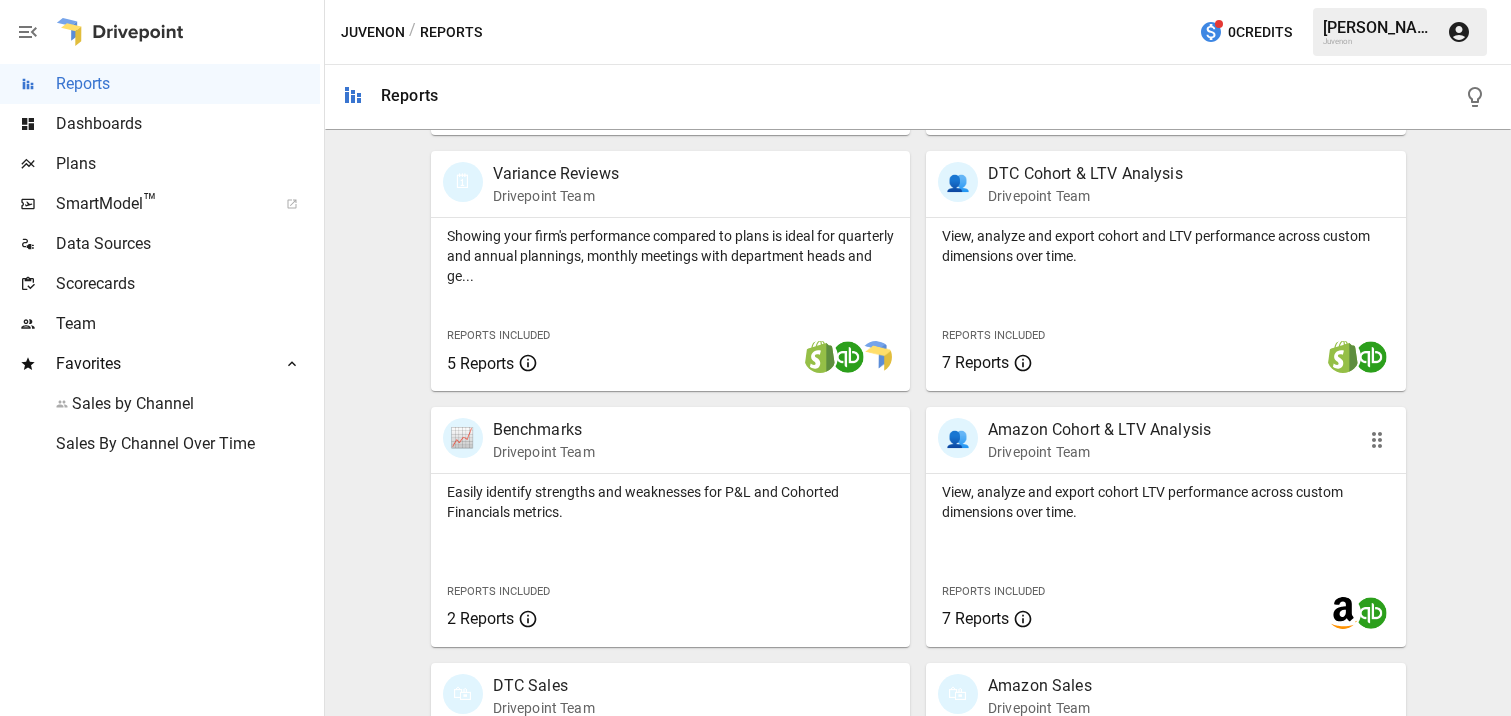 click on "Amazon Cohort & LTV Analysis" at bounding box center [1099, 430] 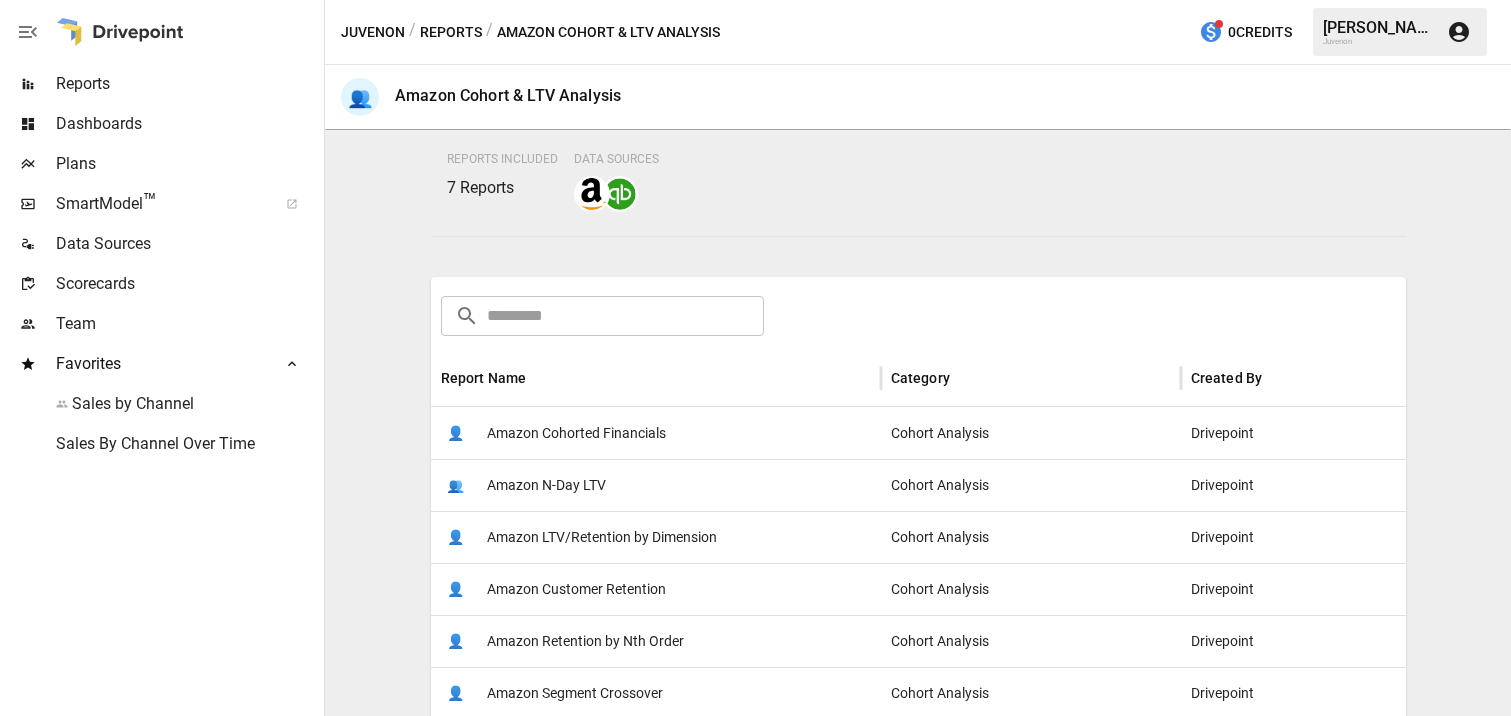 scroll, scrollTop: 137, scrollLeft: 0, axis: vertical 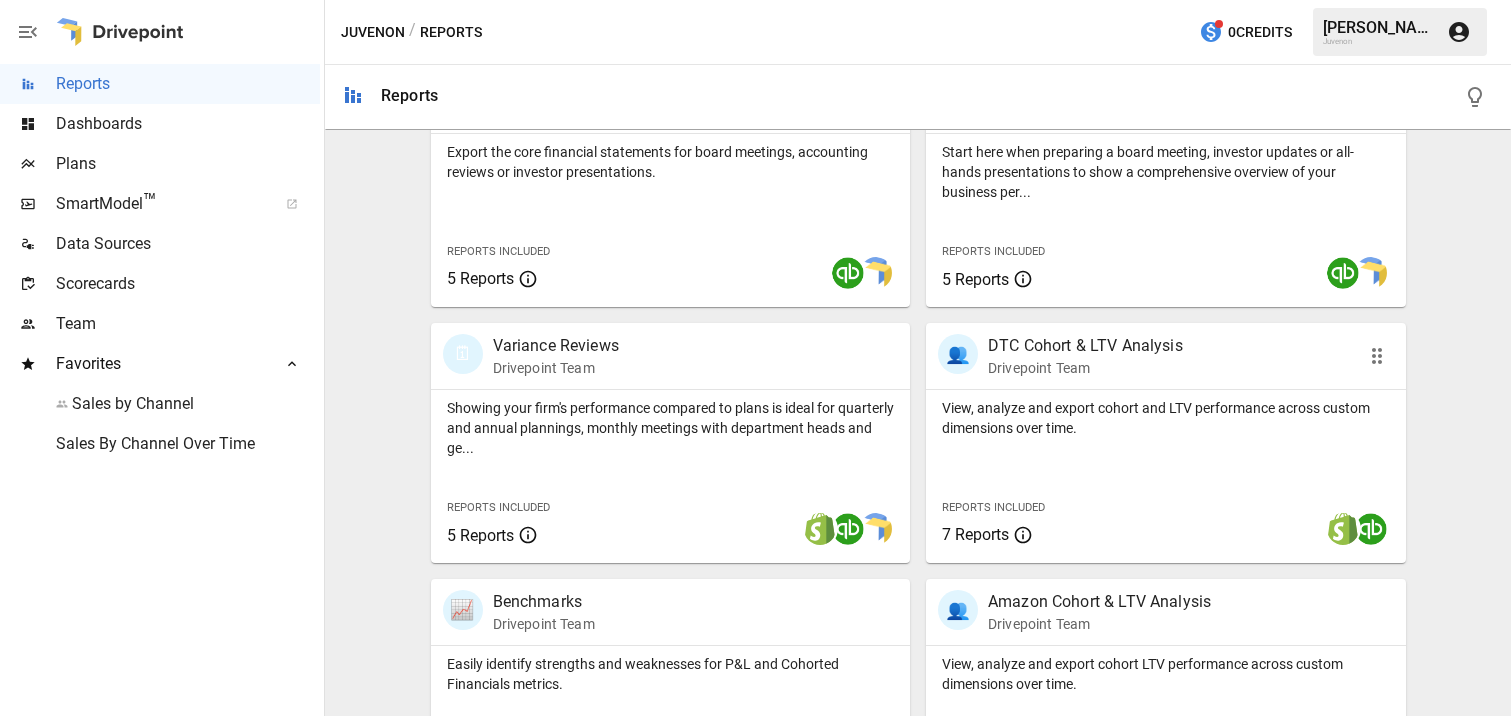 click on "DTC Cohort & LTV Analysis" at bounding box center (1085, 346) 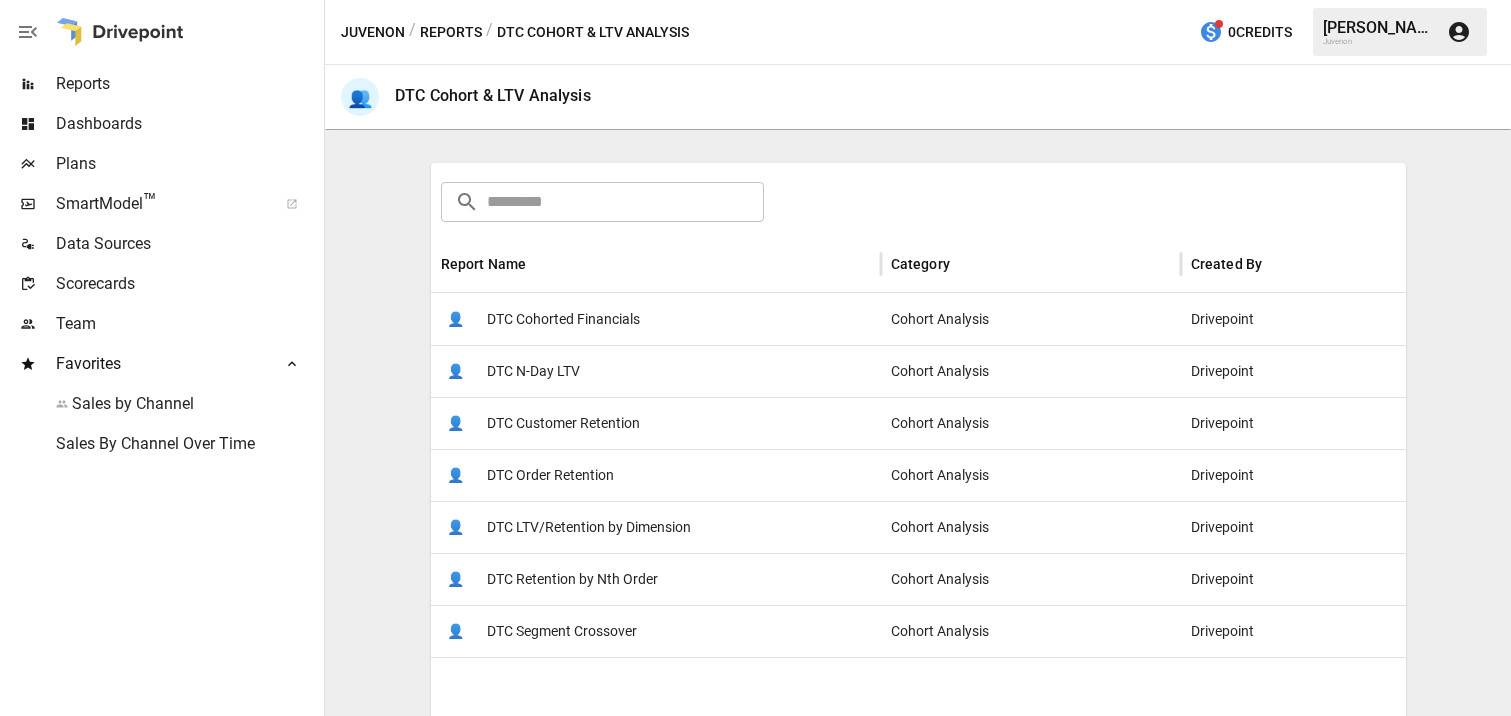 scroll, scrollTop: 274, scrollLeft: 0, axis: vertical 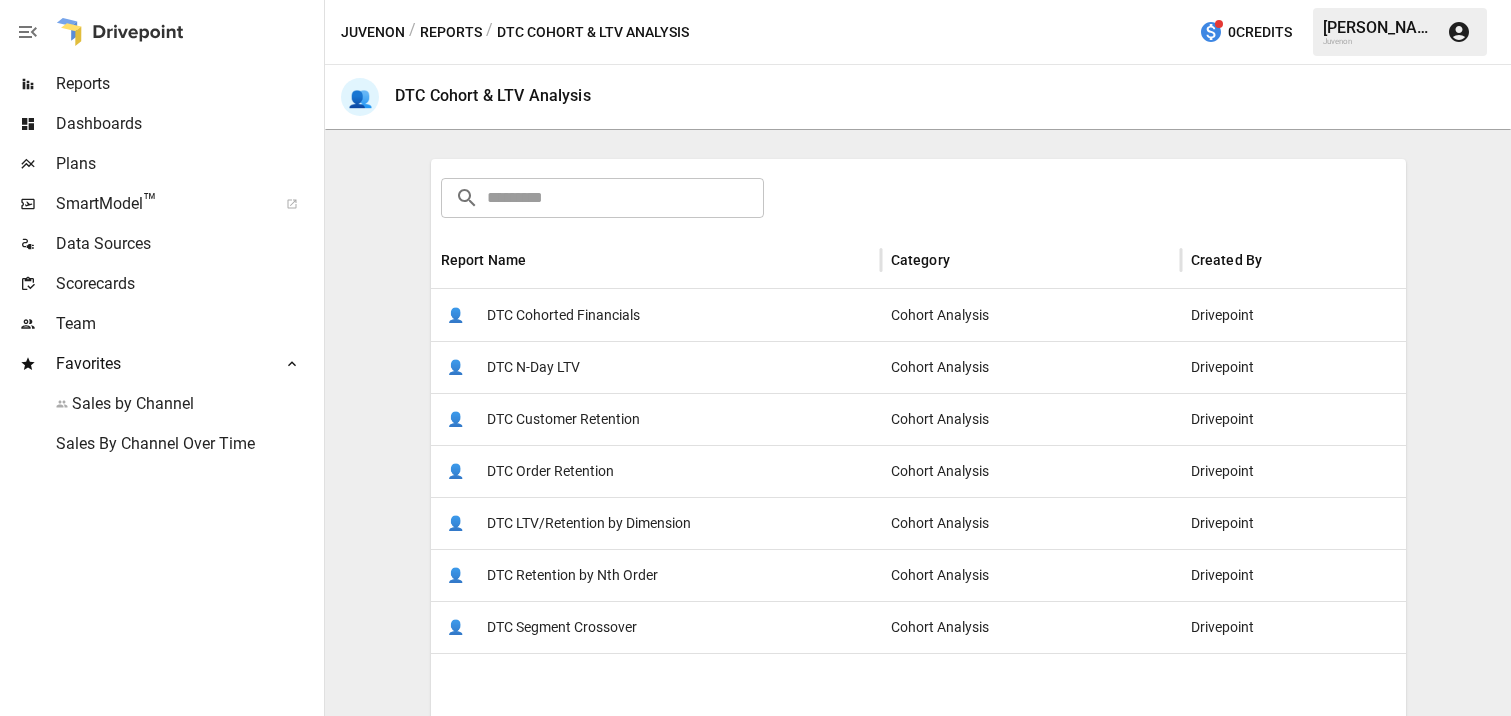 click on "DTC Cohorted Financials" at bounding box center [563, 315] 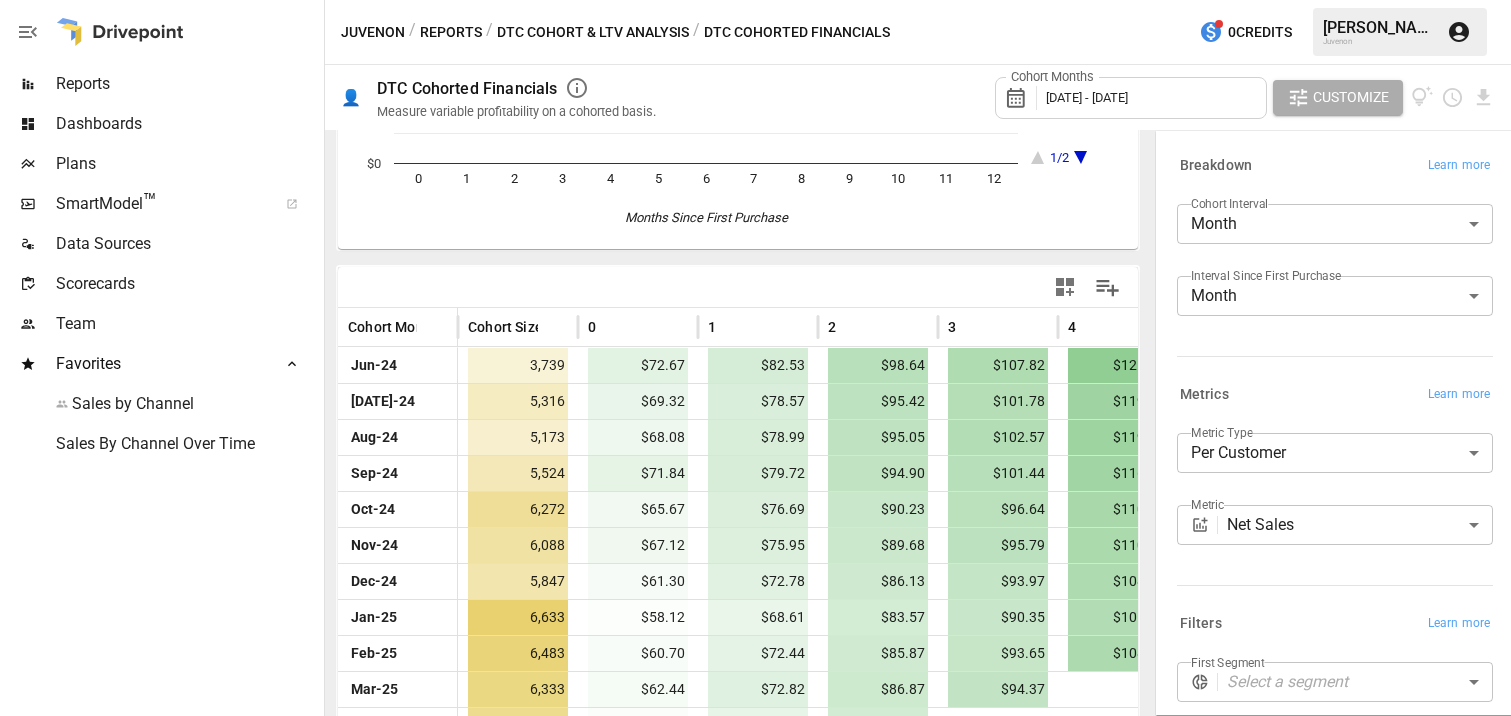 scroll, scrollTop: 0, scrollLeft: 0, axis: both 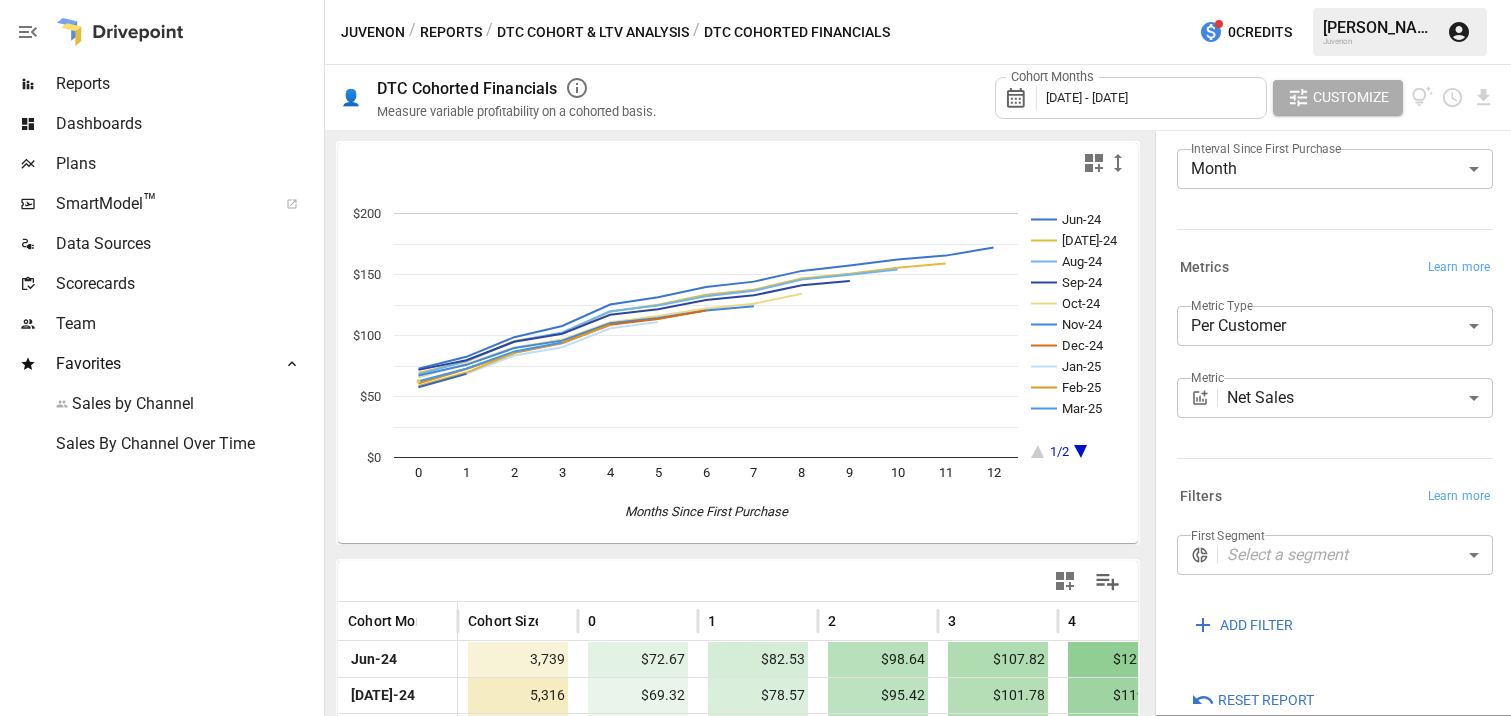 click on "Reports Dashboards Plans SmartModel ™ Data Sources Scorecards Team Favorites Sales by Channel Sales By Channel Over Time Juvenon / Reports / DTC Cohort & LTV Analysis / DTC Cohorted Financials 0  Credits [PERSON_NAME] Juvenon 👤 DTC Cohorted Financials Measure variable profitability on a cohorted basis. Cohort Months [DATE] - [DATE] Customize Jun-24 [DATE]-24 Aug-24 Sep-24 Oct-24 Nov-24 Dec-24 Jan-25 Feb-25 Mar-25 1/2 0 1 2 3 4 5 6 7 8 9 10 11 12 $0 $50 $100 $150 $200 Months Since First Purchase 0/0 Cohort Month  Cohort Size   0   1   2   3   4   5   [DATE]-24 3,739 $72.67 $82.53 $98.64 $107.82 $125.37 $131.40 $139.66 [DATE]-24 5,316 $69.32 $78.57 $95.42 $101.78 $119.53 $125.13 $133.31 Aug-24 5,173 $68.08 $78.99 $95.05 $102.57 $119.83 $124.64 $132.16 Sep-24 5,524 $71.84 $79.72 $94.90 $101.44 $116.97 $121.50 $129.09 Oct-24 6,272 $65.67 $76.69 $90.23 $96.64 $110.90 $116.06 $122.05 Nov-24 6,088 $67.12 $75.95 $89.68 $95.79 $110.02 $114.42 $120.47 Dec-24 5,847 $61.30 $72.78 $86.13 $93.97 $108.81 $113.49 $120.44 ​" at bounding box center [755, 0] 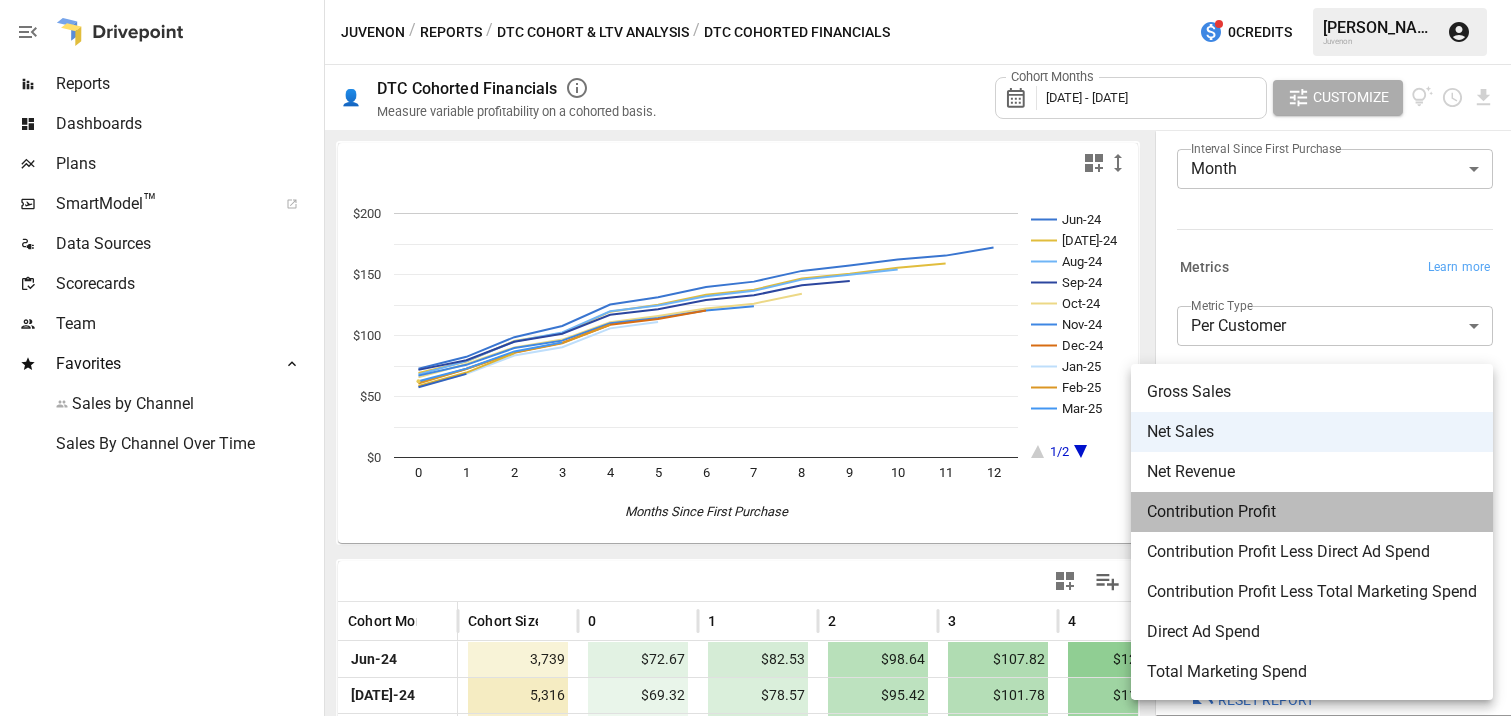 click on "Contribution Profit" at bounding box center (1312, 512) 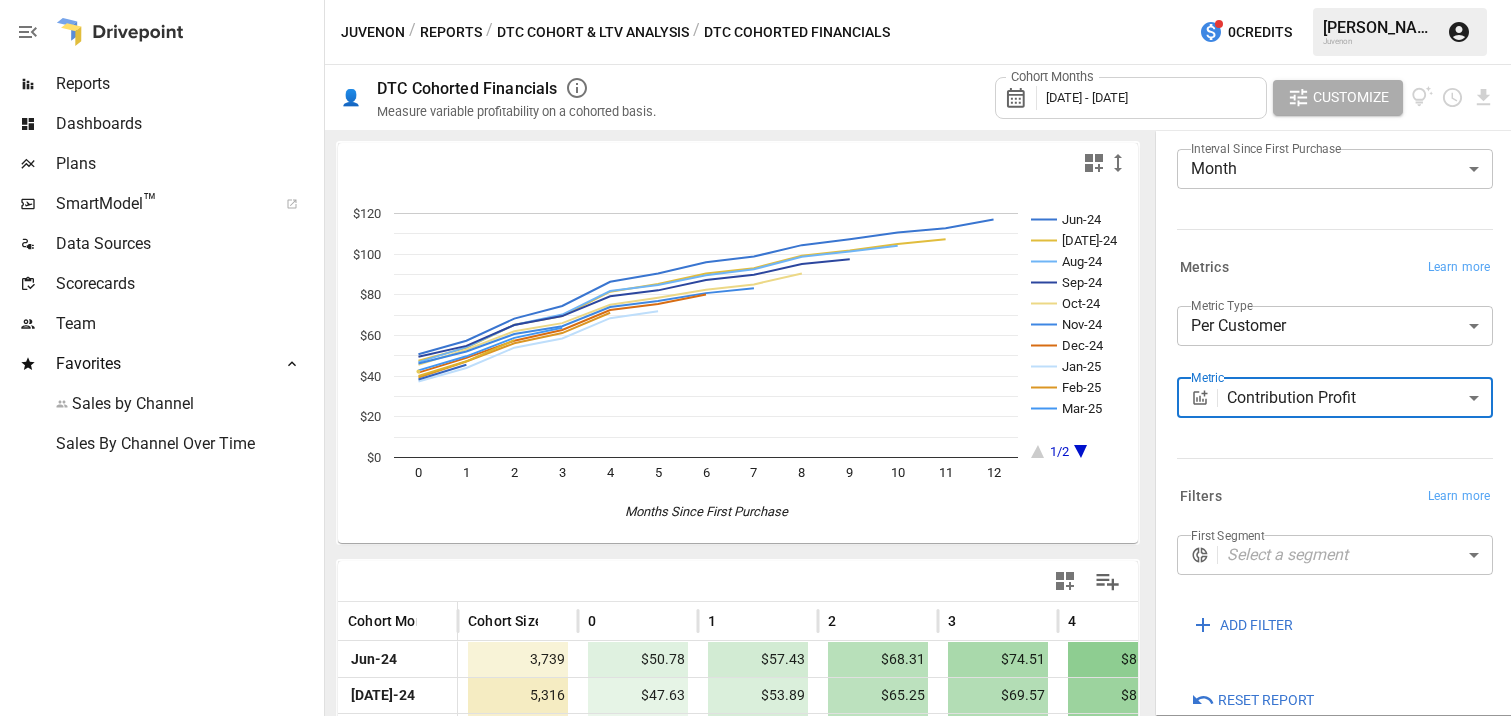 click on "Reports Dashboards Plans SmartModel ™ Data Sources Scorecards Team Favorites Sales by Channel Sales By Channel Over Time Juvenon / Reports / DTC Cohort & LTV Analysis / DTC Cohorted Financials 0  Credits [PERSON_NAME] Juvenon 👤 DTC Cohorted Financials Measure variable profitability on a cohorted basis. Cohort Months [DATE] - [DATE] Customize Jun-24 [DATE]-24 Aug-24 Sep-24 Oct-24 Nov-24 Dec-24 Jan-25 Feb-25 Mar-25 1/2 0 1 2 3 4 5 6 7 8 9 10 11 12 $0 $20 $40 $60 $80 $100 $120 Months Since First Purchase $120 Cohort Month  Cohort Size   0   1   2   3   4   5   [DATE]-24 3,739 $50.78 $57.43 $68.31 $74.51 $86.40 $90.47 $96.02 [DATE]-24 5,316 $47.63 $53.89 $65.25 $69.57 $81.57 $85.32 $90.46 Aug-24 5,173 $46.91 $54.29 $65.19 $70.29 $81.85 $84.87 $89.62 Sep-24 5,524 $49.52 $54.90 $65.16 $69.56 $79.32 $82.20 $87.28 Oct-24 6,272 $45.59 $53.05 $62.08 $66.09 $75.08 $78.53 $82.50 Nov-24 6,088 $46.20 $52.12 $60.70 $64.56 $74.03 $76.94 $80.84 Dec-24 5,847 $41.76 $48.99 $57.44 $62.68 $72.50 $75.54 $80.12 Jan-25 6,633 $37.36" at bounding box center [755, 0] 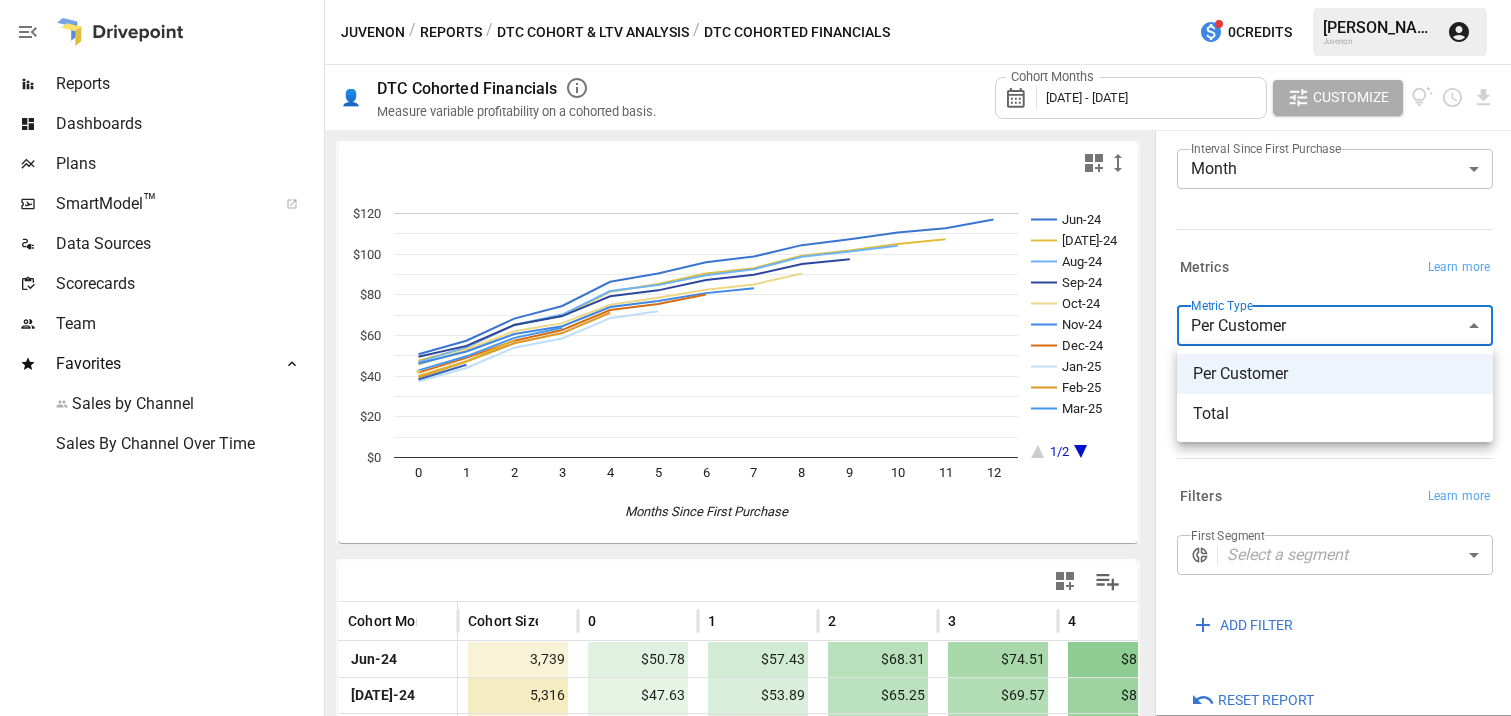 click on "Total" at bounding box center (1335, 414) 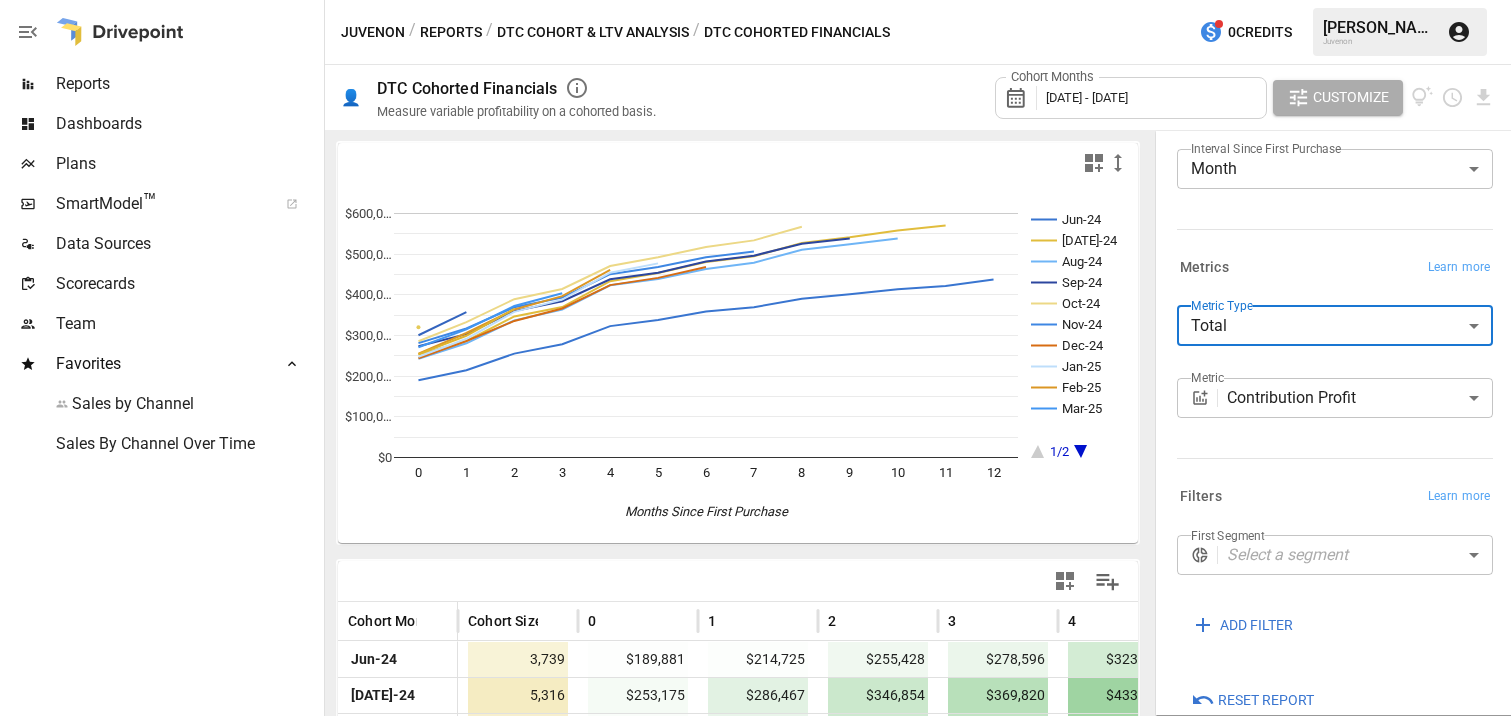click on "Reports Dashboards Plans SmartModel ™ Data Sources Scorecards Team Favorites Sales by Channel Sales By Channel Over Time Juvenon / Reports / DTC Cohort & LTV Analysis / DTC Cohorted Financials 0  Credits [PERSON_NAME] Juvenon 👤 DTC Cohorted Financials Measure variable profitability on a cohorted basis. Cohort Months [DATE] - [DATE] Customize Jun-24 [DATE]-24 Aug-24 Sep-24 Oct-24 Nov-24 Dec-24 Jan-25 Feb-25 Mar-25 1/2 0 1 2 3 4 5 6 7 8 9 10 11 12 $0 $100,0… $200,0… $300,0… $400,0… $500,0… $600,0… Months Since First Purchase $600,00… Cohort Month  Cohort Size   0   1   2   3   4   5   [DATE]-24 3,739 $189,881 $214,725 $255,428 $278,596 $323,064 $338,272 $359,030 [DATE]-24 5,316 $253,175 $286,467 $346,854 $369,820 $433,612 $453,545 $480,880 Aug-24 5,173 $242,678 $280,829 $337,225 $363,635 $423,397 $439,024 $463,625 Sep-24 5,524 $273,547 $303,271 $359,931 $384,270 $438,154 $454,069 $482,161 Oct-24 6,272 $285,913 $332,710 $389,344 $414,520 $470,919 $492,538 $517,460 Nov-24 6,088 $281,265 $317,300 ​" at bounding box center (755, 0) 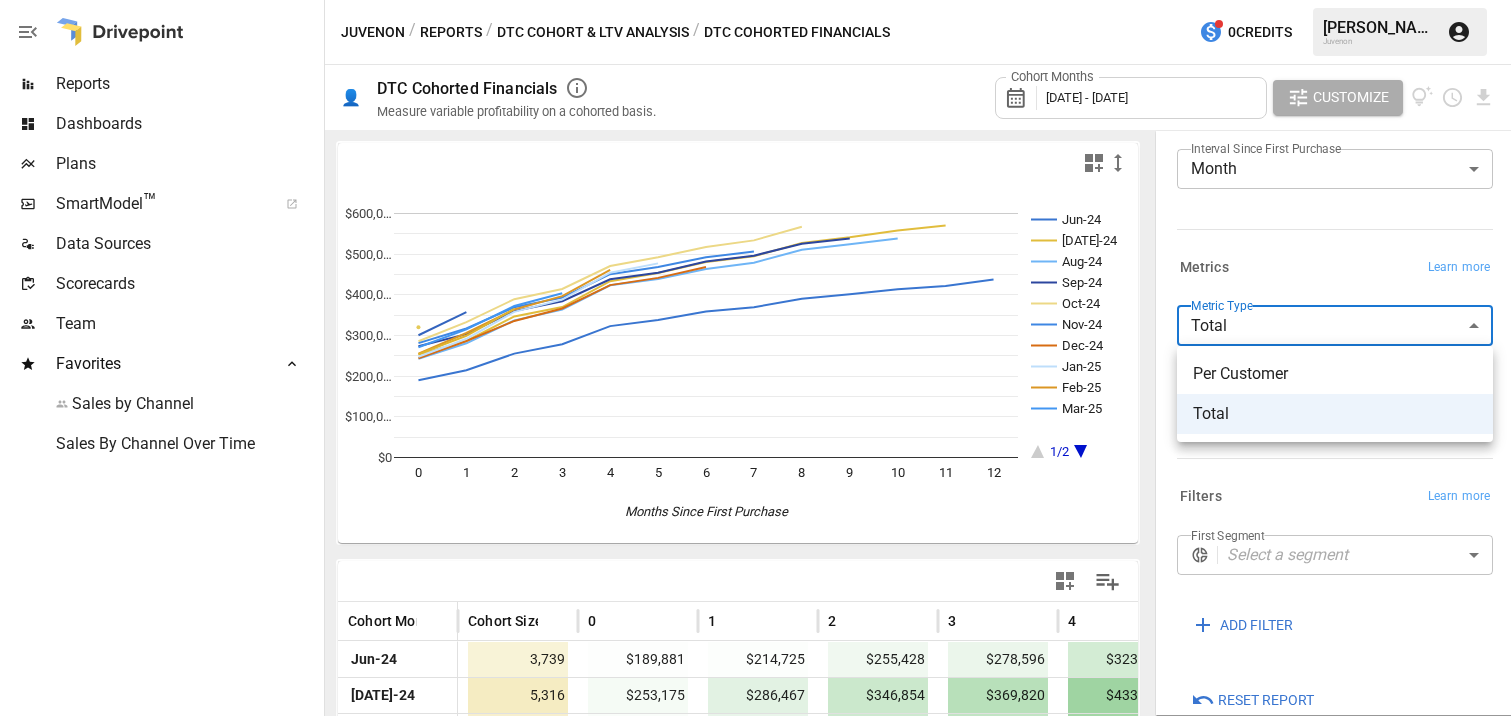 click on "Per Customer" at bounding box center [1335, 374] 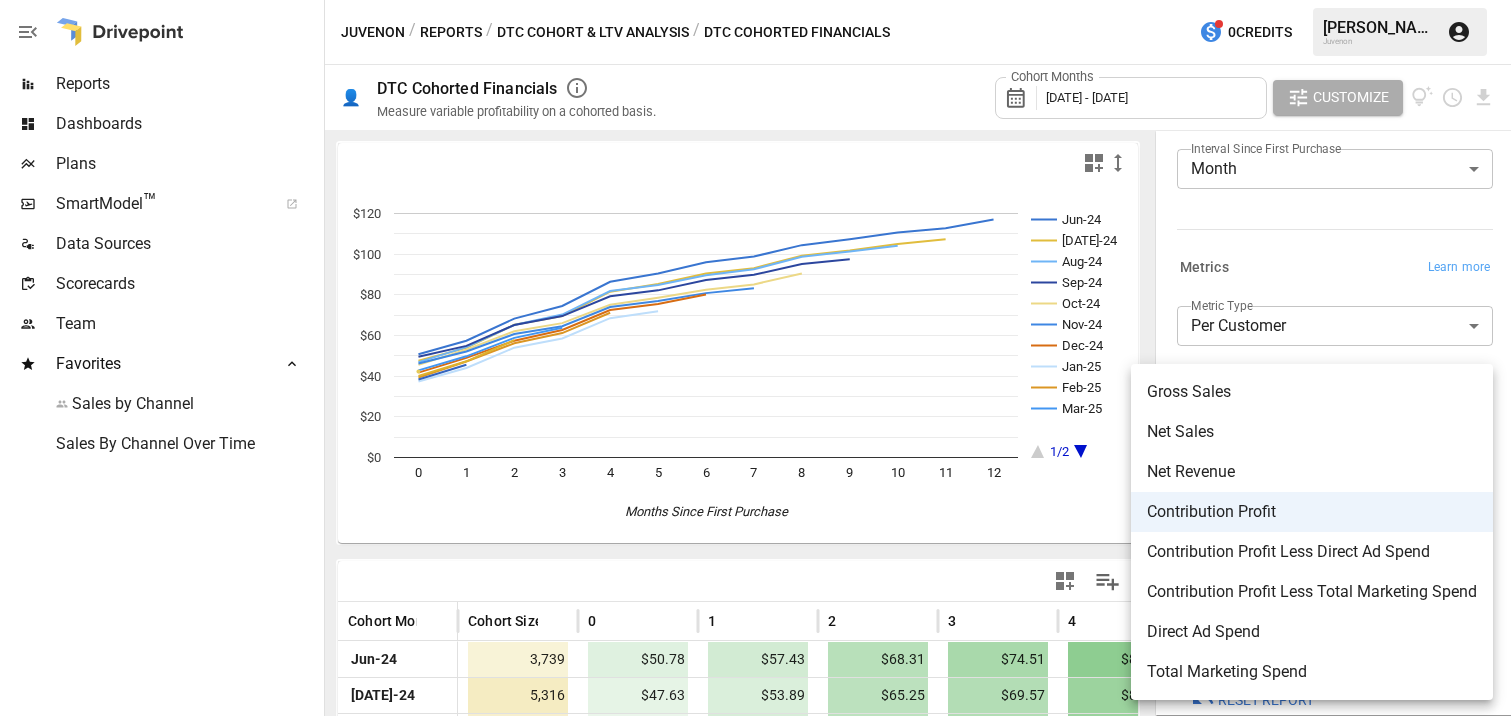 click on "Reports Dashboards Plans SmartModel ™ Data Sources Scorecards Team Favorites Sales by Channel Sales By Channel Over Time Juvenon / Reports / DTC Cohort & LTV Analysis / DTC Cohorted Financials 0  Credits [PERSON_NAME] Juvenon 👤 DTC Cohorted Financials Measure variable profitability on a cohorted basis. Cohort Months [DATE] - [DATE] Customize Jun-24 [DATE]-24 Aug-24 Sep-24 Oct-24 Nov-24 Dec-24 Jan-25 Feb-25 Mar-25 1/2 0 1 2 3 4 5 6 7 8 9 10 11 12 $0 $20 $40 $60 $80 $100 $120 Months Since First Purchase $600,00… Cohort Month  Cohort Size   0   1   2   3   4   5   [DATE]-24 3,739 $50.78 $57.43 $68.31 $74.51 $86.40 $90.47 $96.02 [DATE]-24 5,316 $47.63 $53.89 $65.25 $69.57 $81.57 $85.32 $90.46 Aug-24 5,173 $46.91 $54.29 $65.19 $70.29 $81.85 $84.87 $89.62 Sep-24 5,524 $49.52 $54.90 $65.16 $69.56 $79.32 $82.20 $87.28 Oct-24 6,272 $45.59 $53.05 $62.08 $66.09 $75.08 $78.53 $82.50 Nov-24 6,088 $46.20 $52.12 $60.70 $64.56 $74.03 $76.94 $80.84 Dec-24 5,847 $41.76 $48.99 $57.44 $62.68 $72.50 $75.54 $80.12 Jan-25 6,633" at bounding box center [755, 0] 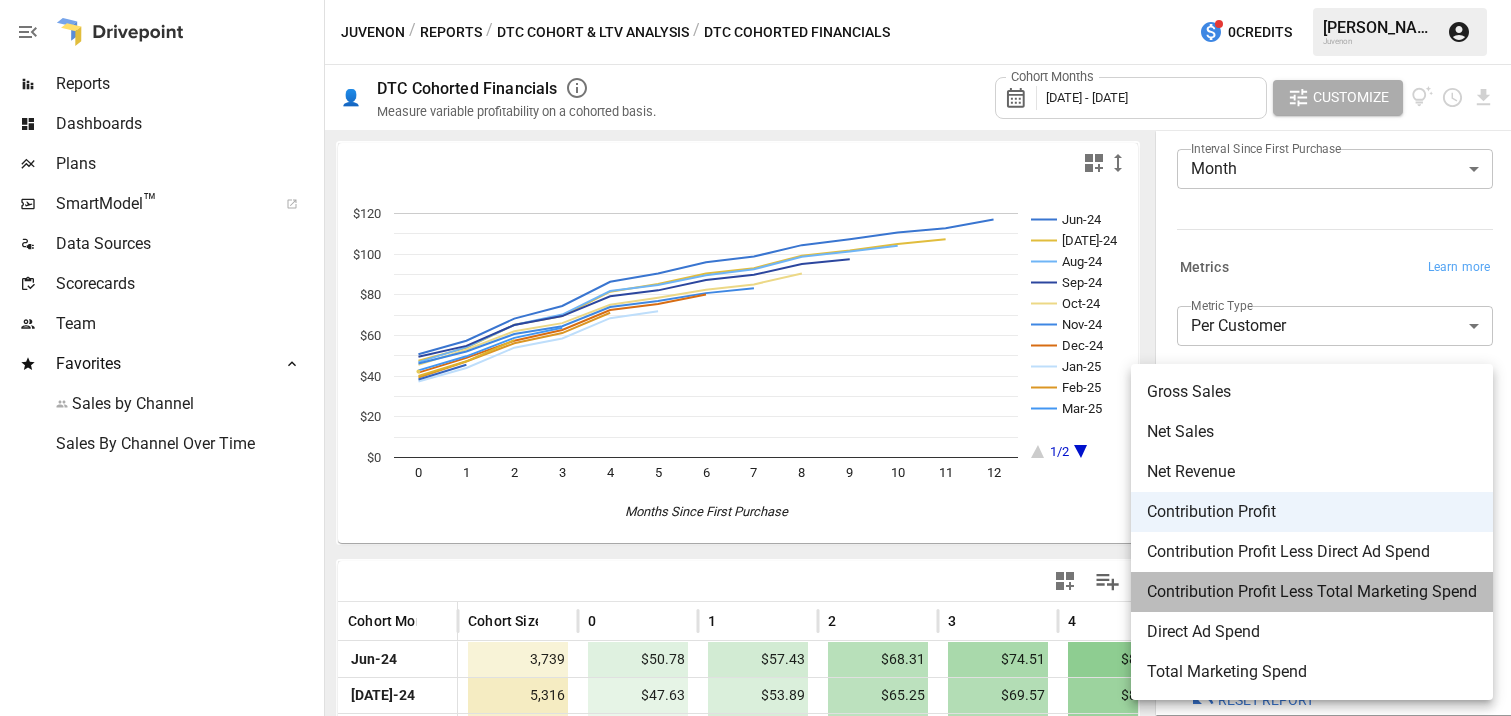 click on "Contribution Profit Less Total Marketing Spend" at bounding box center (1312, 592) 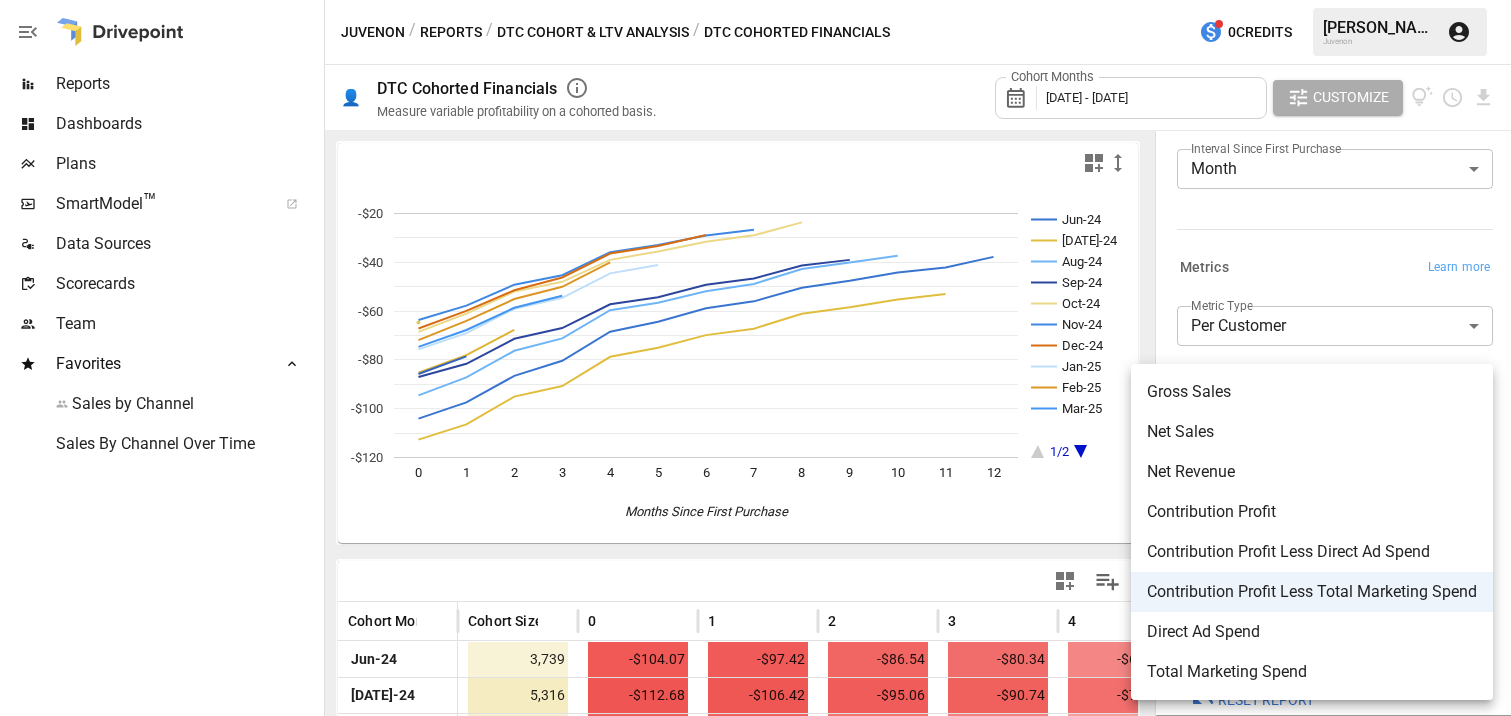 click on "Reports Dashboards Plans SmartModel ™ Data Sources Scorecards Team Favorites Sales by Channel Sales By Channel Over Time Juvenon / Reports / DTC Cohort & LTV Analysis / DTC Cohorted Financials 0  Credits [PERSON_NAME] Juvenon 👤 DTC Cohorted Financials Measure variable profitability on a cohorted basis. Cohort Months [DATE] - [DATE] Customize Jun-24 [DATE]-24 Aug-24 Sep-24 Oct-24 Nov-24 Dec-24 Jan-25 Feb-25 Mar-25 1/2 0 1 2 3 4 5 6 7 8 9 10 11 12 -$120 -$100 -$80 -$60 -$40 -$20 Months Since First Purchase -$20 Cohort Month  Cohort Size   0   1   2   3   4   5   [DATE]-24 3,739 -$104.07 -$97.42 -$86.54 -$80.34 -$68.45 -$64.38 -$58.83 [DATE]-24 5,316 -$112.68 -$106.42 -$95.06 -$90.74 -$78.74 -$74.99 -$69.85 Aug-24 5,173 -$94.55 -$87.18 -$76.27 -$71.17 -$59.62 -$56.59 -$51.84 Sep-24 5,524 -$86.99 -$81.61 -$71.35 -$66.94 -$57.19 -$54.31 -$49.22 Oct-24 6,272 -$68.49 -$61.03 -$52.00 -$47.99 -$39.00 -$35.55 -$31.58 Nov-24 6,088 -$63.67 -$57.76 -$49.17 -$45.31 -$35.85 -$32.93 -$29.03 Dec-24 5,847 -$67.14 -$59.90 6,633" at bounding box center (755, 0) 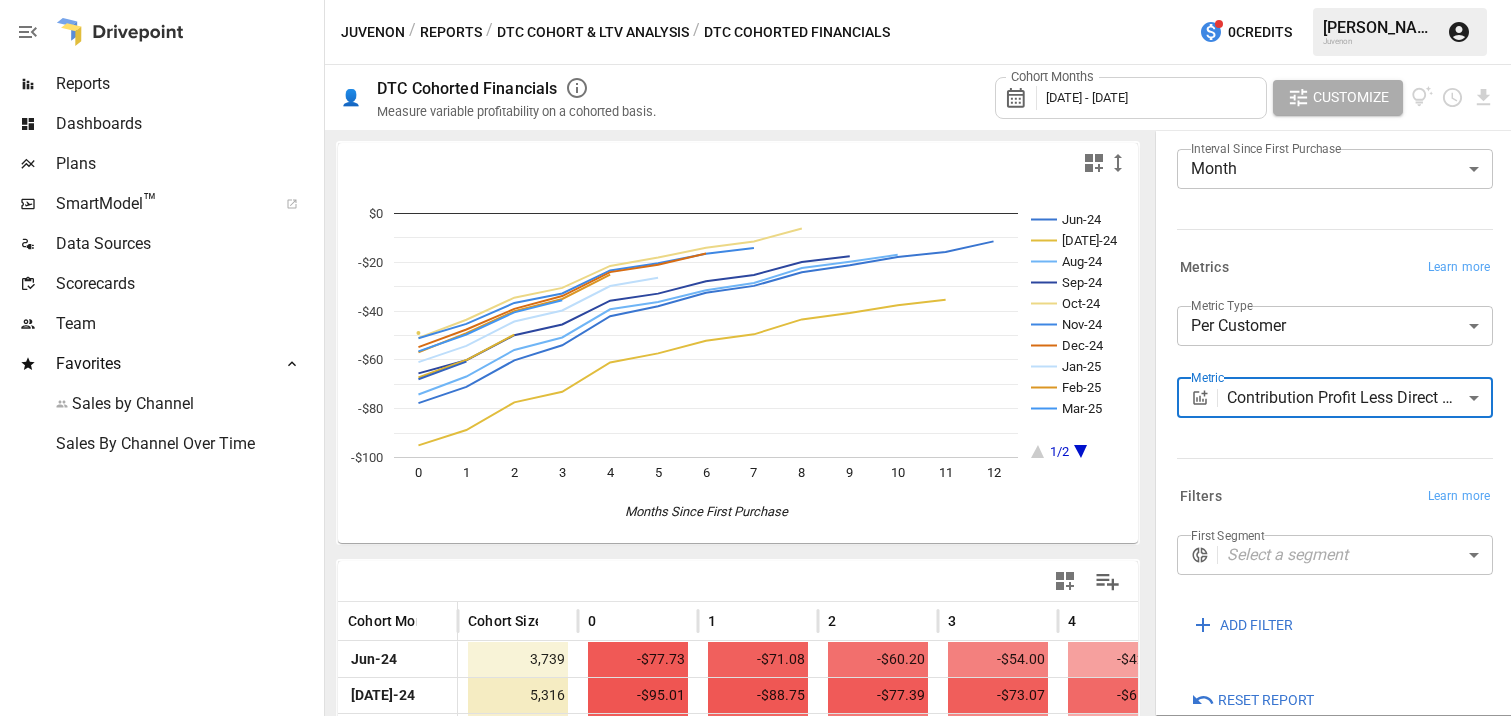 click on "Reports Dashboards Plans SmartModel ™ Data Sources Scorecards Team Favorites Sales by Channel Sales By Channel Over Time Juvenon / Reports / DTC Cohort & LTV Analysis / DTC Cohorted Financials 0  Credits [PERSON_NAME] Juvenon 👤 DTC Cohorted Financials Measure variable profitability on a cohorted basis. Cohort Months [DATE] - [DATE] Customize Jun-24 [DATE]-24 Aug-24 Sep-24 Oct-24 Nov-24 Dec-24 Jan-25 Feb-25 Mar-25 1/2 0 1 2 3 4 5 6 7 8 9 10 11 12 -$100 -$80 -$60 -$40 -$20 $0 Months Since First Purchase -$20 Cohort Month  Cohort Size   0   1   2   3   4   5   [DATE]-24 3,739 -$77.73 -$71.08 -$60.20 -$54.00 -$42.11 -$38.04 -$32.49 [DATE]-24 5,316 -$95.01 -$88.75 -$77.39 -$73.07 -$61.07 -$57.32 -$52.18 Aug-24 5,173 -$74.19 -$66.81 -$55.91 -$50.81 -$39.25 -$36.23 -$31.48 Sep-24 5,524 -$65.52 -$60.14 -$49.88 -$45.48 -$35.72 -$32.84 -$27.75 Oct-24 6,272 -$50.99 -$43.53 -$34.50 -$30.49 -$21.49 -$18.05 -$14.07 Nov-24 6,088 -$51.14 -$45.23 -$36.64 -$32.78 -$23.32 -$20.40 -$16.50 Dec-24 5,847 -$54.76 -$47.53 -$39.09 ​" at bounding box center [755, 0] 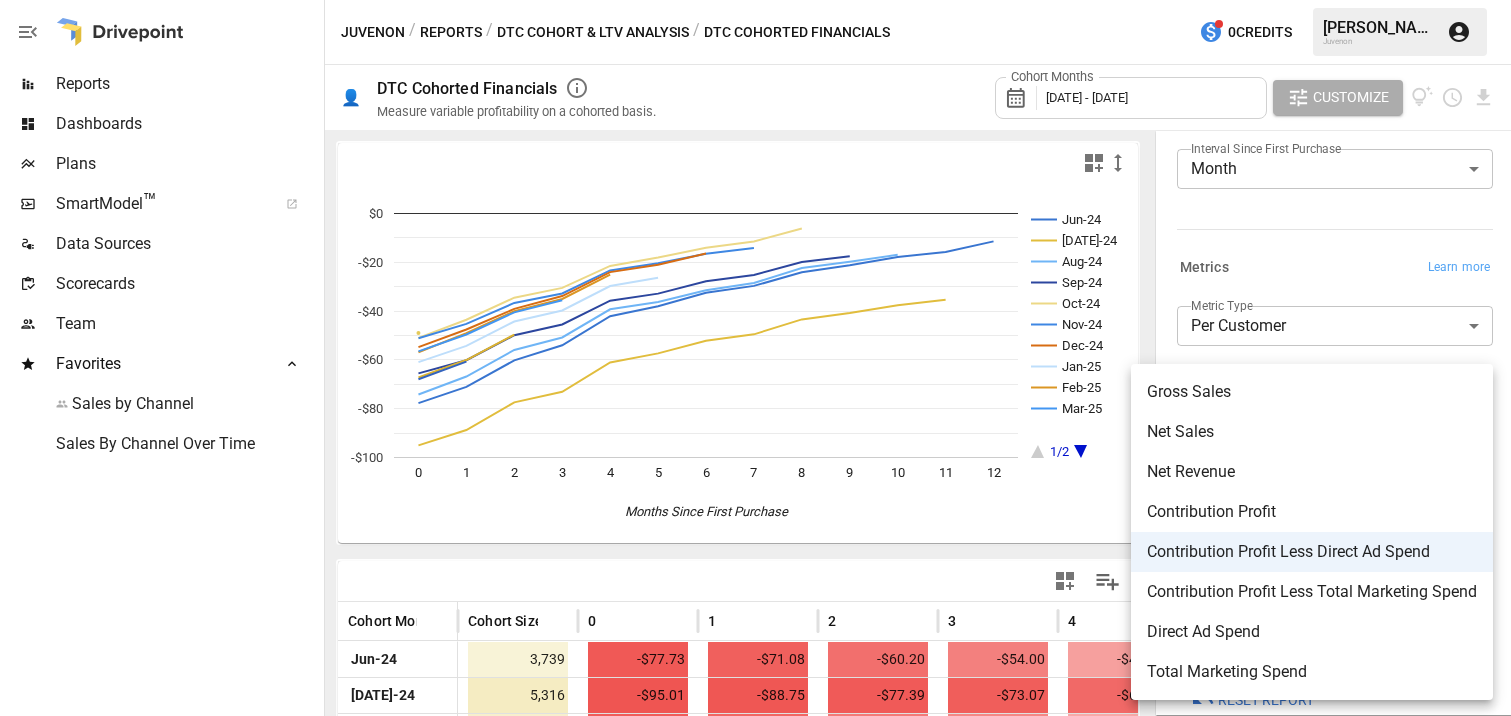 click on "Contribution Profit" at bounding box center [1312, 512] 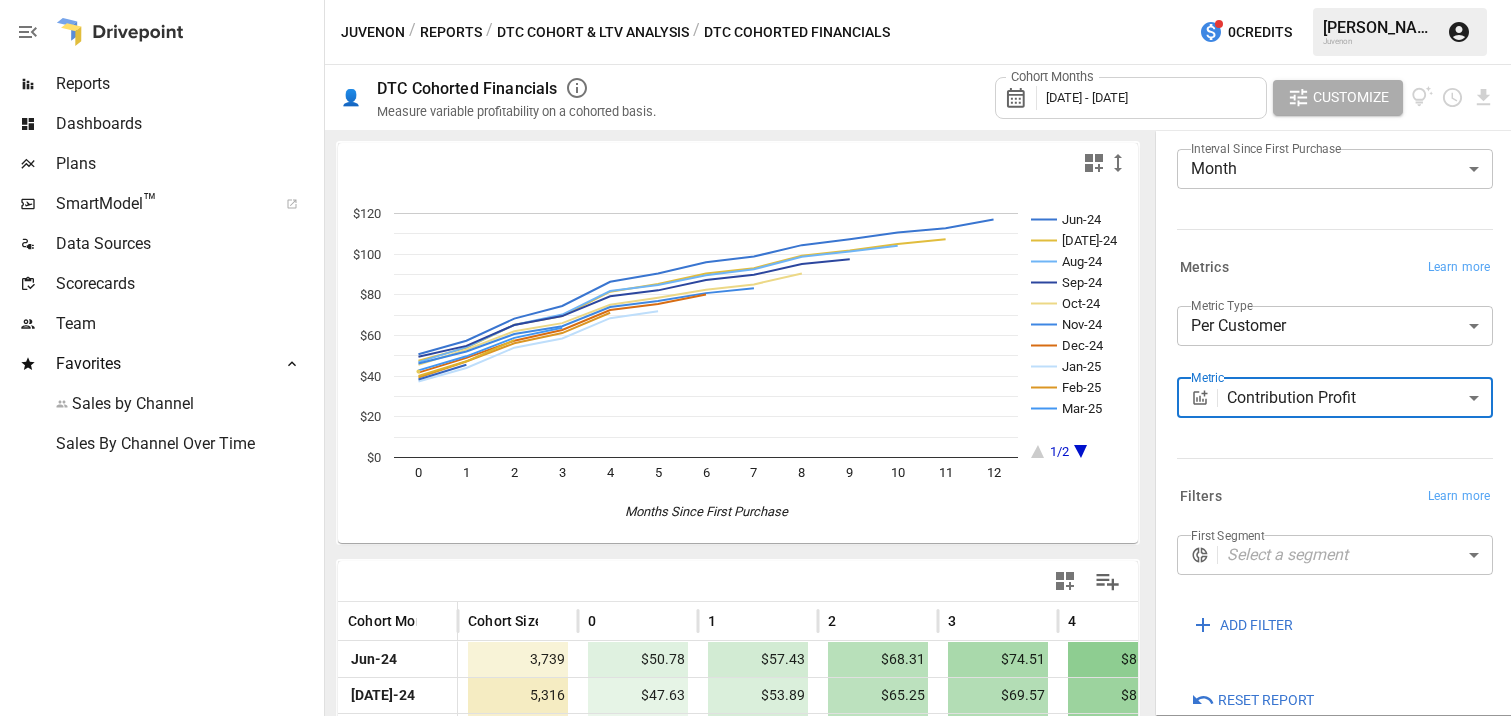 click on "Reports Dashboards Plans SmartModel ™ Data Sources Scorecards Team Favorites Sales by Channel Sales By Channel Over Time Juvenon / Reports / DTC Cohort & LTV Analysis / DTC Cohorted Financials 0  Credits [PERSON_NAME] Juvenon 👤 DTC Cohorted Financials Measure variable profitability on a cohorted basis. Cohort Months [DATE] - [DATE] Customize Jun-24 [DATE]-24 Aug-24 Sep-24 Oct-24 Nov-24 Dec-24 Jan-25 Feb-25 Mar-25 1/2 0 1 2 3 4 5 6 7 8 9 10 11 12 $0 $20 $40 $60 $80 $100 $120 Months Since First Purchase -$20 Cohort Month  Cohort Size   0   1   2   3   4   5   [DATE]-24 3,739 $50.78 $57.43 $68.31 $74.51 $86.40 $90.47 $96.02 [DATE]-24 5,316 $47.63 $53.89 $65.25 $69.57 $81.57 $85.32 $90.46 Aug-24 5,173 $46.91 $54.29 $65.19 $70.29 $81.85 $84.87 $89.62 Sep-24 5,524 $49.52 $54.90 $65.16 $69.56 $79.32 $82.20 $87.28 Oct-24 6,272 $45.59 $53.05 $62.08 $66.09 $75.08 $78.53 $82.50 Nov-24 6,088 $46.20 $52.12 $60.70 $64.56 $74.03 $76.94 $80.84 Dec-24 5,847 $41.76 $48.99 $57.44 $62.68 $72.50 $75.54 $80.12 Jan-25 6,633 $37.36" at bounding box center (755, 0) 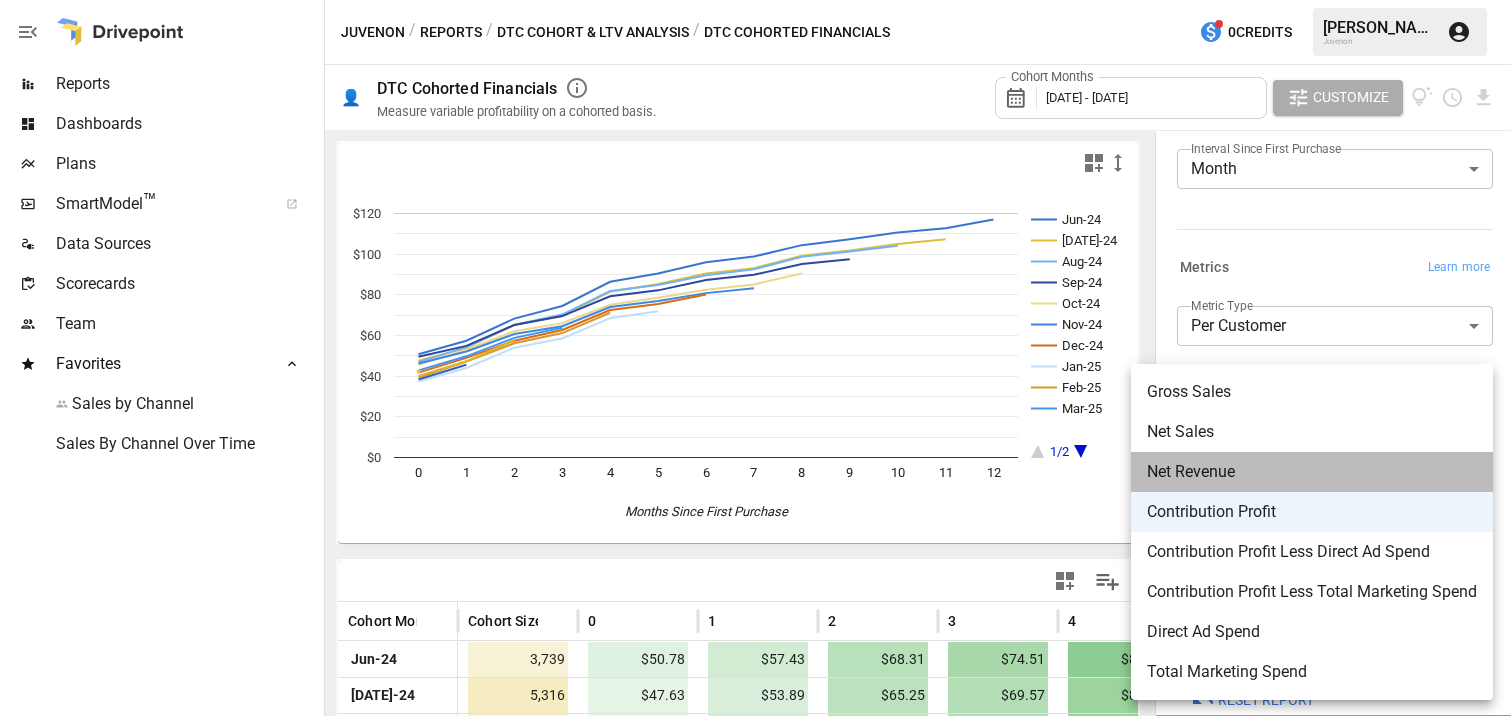 click on "Net Revenue" at bounding box center (1312, 472) 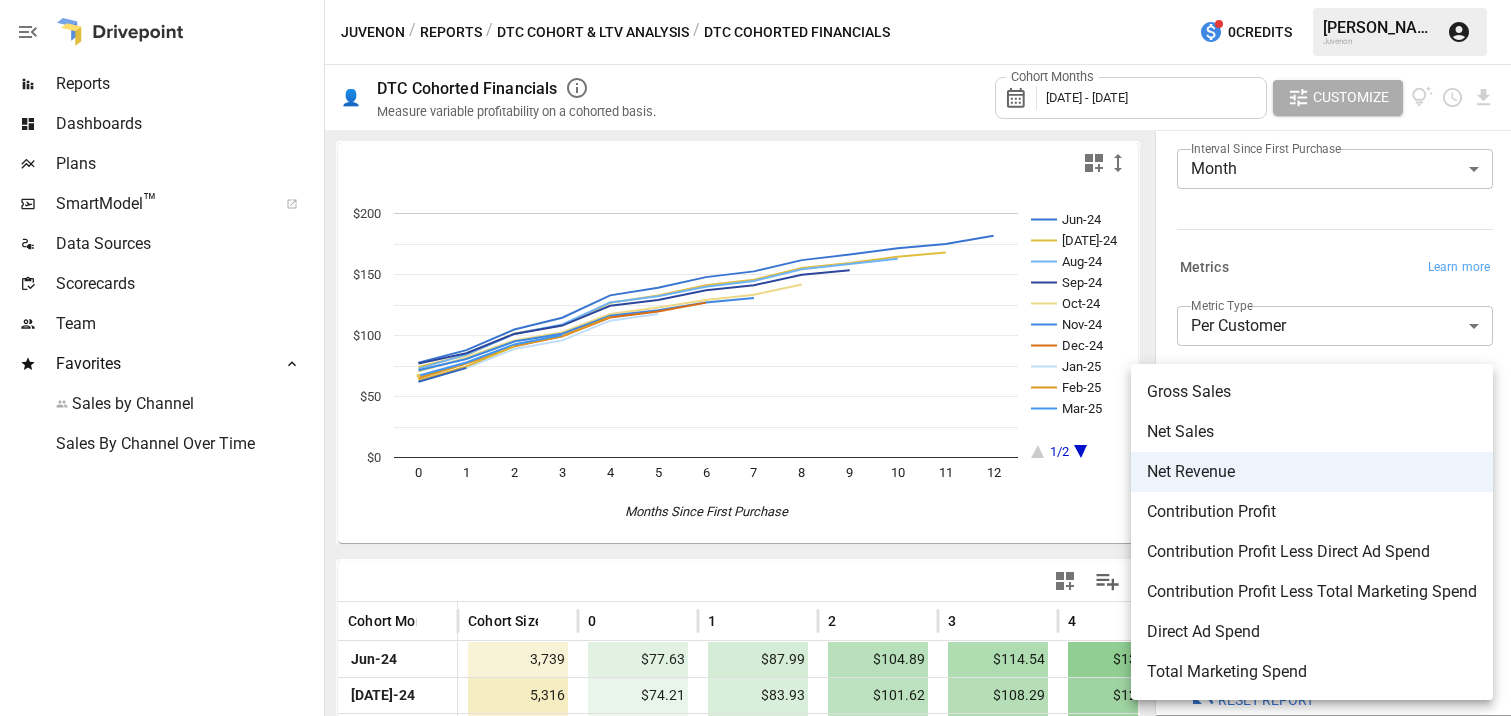 click on "Reports Dashboards Plans SmartModel ™ Data Sources Scorecards Team Favorites Sales by Channel Sales By Channel Over Time Juvenon / Reports / DTC Cohort & LTV Analysis / DTC Cohorted Financials 0  Credits [PERSON_NAME] Juvenon 👤 DTC Cohorted Financials Measure variable profitability on a cohorted basis. Cohort Months [DATE] - [DATE] Customize Jun-24 [DATE]-24 Aug-24 Sep-24 Oct-24 Nov-24 Dec-24 Jan-25 Feb-25 Mar-25 1/2 0 1 2 3 4 5 6 7 8 9 10 11 12 $0 $50 $100 $150 $200 Months Since First Purchase -$20 Cohort Month  Cohort Size   0   1   2   3   4   5   [DATE]-24 3,739 $77.63 $87.99 $104.89 $114.54 $132.90 $139.20 $147.86 [DATE]-24 5,316 $74.21 $83.93 $101.62 $108.29 $126.86 $132.71 $141.28 Aug-24 5,173 $72.85 $84.33 $101.16 $109.06 $127.08 $132.12 $139.96 Sep-24 5,524 $77.10 $85.41 $101.28 $108.16 $124.41 $129.17 $137.12 Oct-24 6,272 $70.39 $81.94 $96.02 $102.71 $117.55 $122.94 $129.19 Nov-24 6,088 $71.49 $80.72 $95.03 $101.40 $116.20 $120.78 $127.09 Dec-24 5,847 $65.13 $77.18 $91.12 $99.33 $114.76 $119.67 ​" at bounding box center (755, 0) 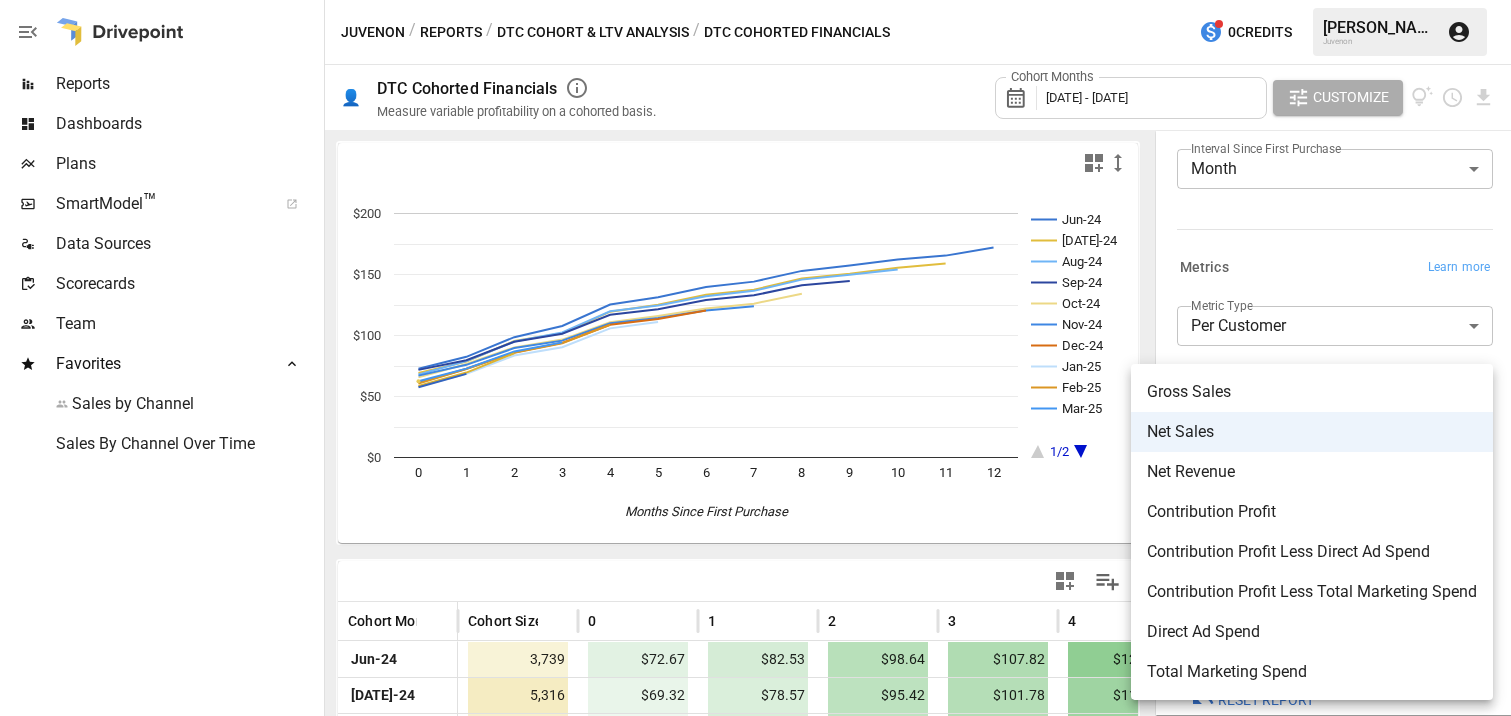 click on "Reports Dashboards Plans SmartModel ™ Data Sources Scorecards Team Favorites Sales by Channel Sales By Channel Over Time Juvenon / Reports / DTC Cohort & LTV Analysis / DTC Cohorted Financials 0  Credits [PERSON_NAME] Juvenon 👤 DTC Cohorted Financials Measure variable profitability on a cohorted basis. Cohort Months [DATE] - [DATE] Customize Jun-24 [DATE]-24 Aug-24 Sep-24 Oct-24 Nov-24 Dec-24 Jan-25 Feb-25 Mar-25 1/2 0 1 2 3 4 5 6 7 8 9 10 11 12 $0 $50 $100 $150 $200 Months Since First Purchase -$20 Cohort Month  Cohort Size   0   1   2   3   4   5   [DATE]-24 3,739 $72.67 $82.53 $98.64 $107.82 $125.37 $131.40 $139.66 [DATE]-24 5,316 $69.32 $78.57 $95.42 $101.78 $119.53 $125.13 $133.31 Aug-24 5,173 $68.08 $78.99 $95.05 $102.57 $119.83 $124.64 $132.16 Sep-24 5,524 $71.84 $79.72 $94.90 $101.44 $116.97 $121.50 $129.09 Oct-24 6,272 $65.67 $76.69 $90.23 $96.64 $110.90 $116.06 $122.05 Nov-24 6,088 $67.12 $75.95 $89.68 $95.79 $110.02 $114.42 $120.47 Dec-24 5,847 $61.30 $72.78 $86.13 $93.97 $108.81 $113.49 $120.44" at bounding box center [755, 0] 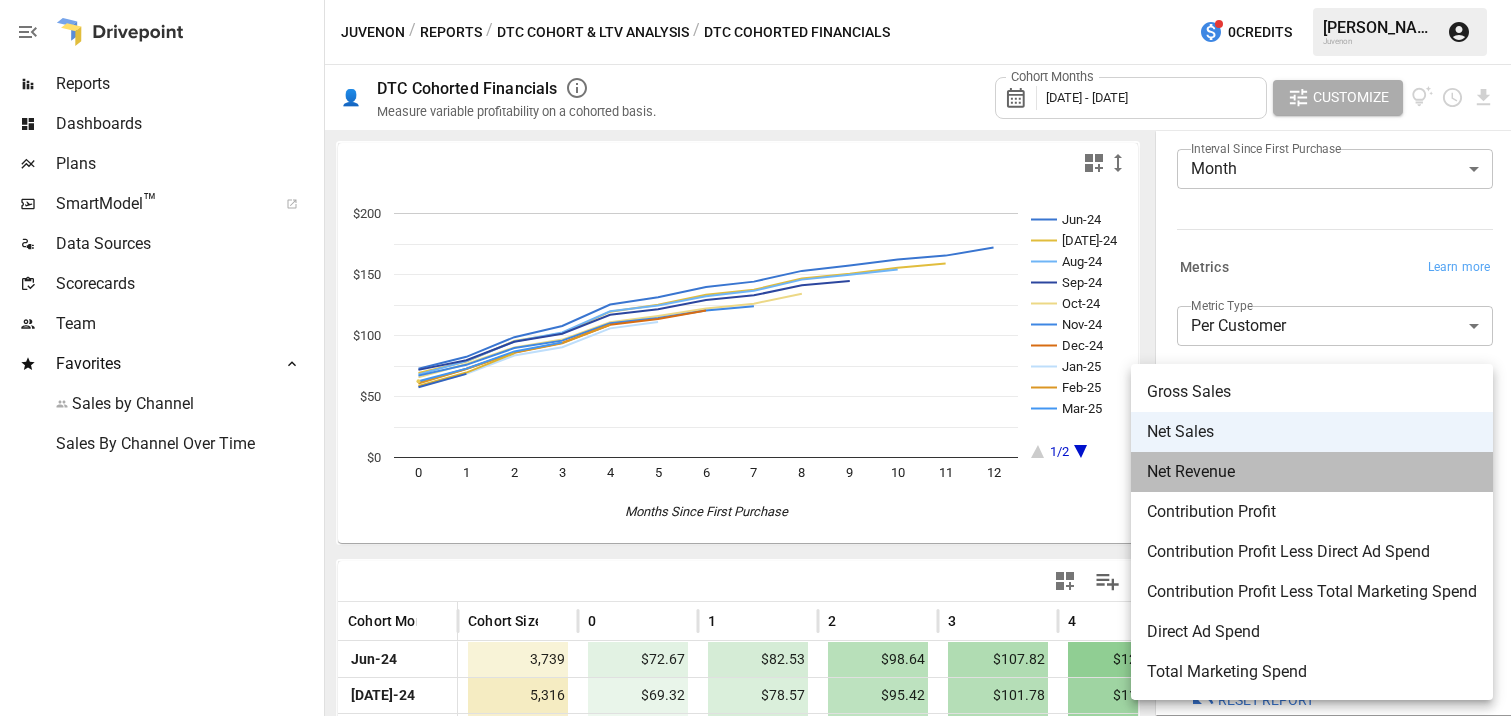 click on "Net Revenue" at bounding box center (1312, 472) 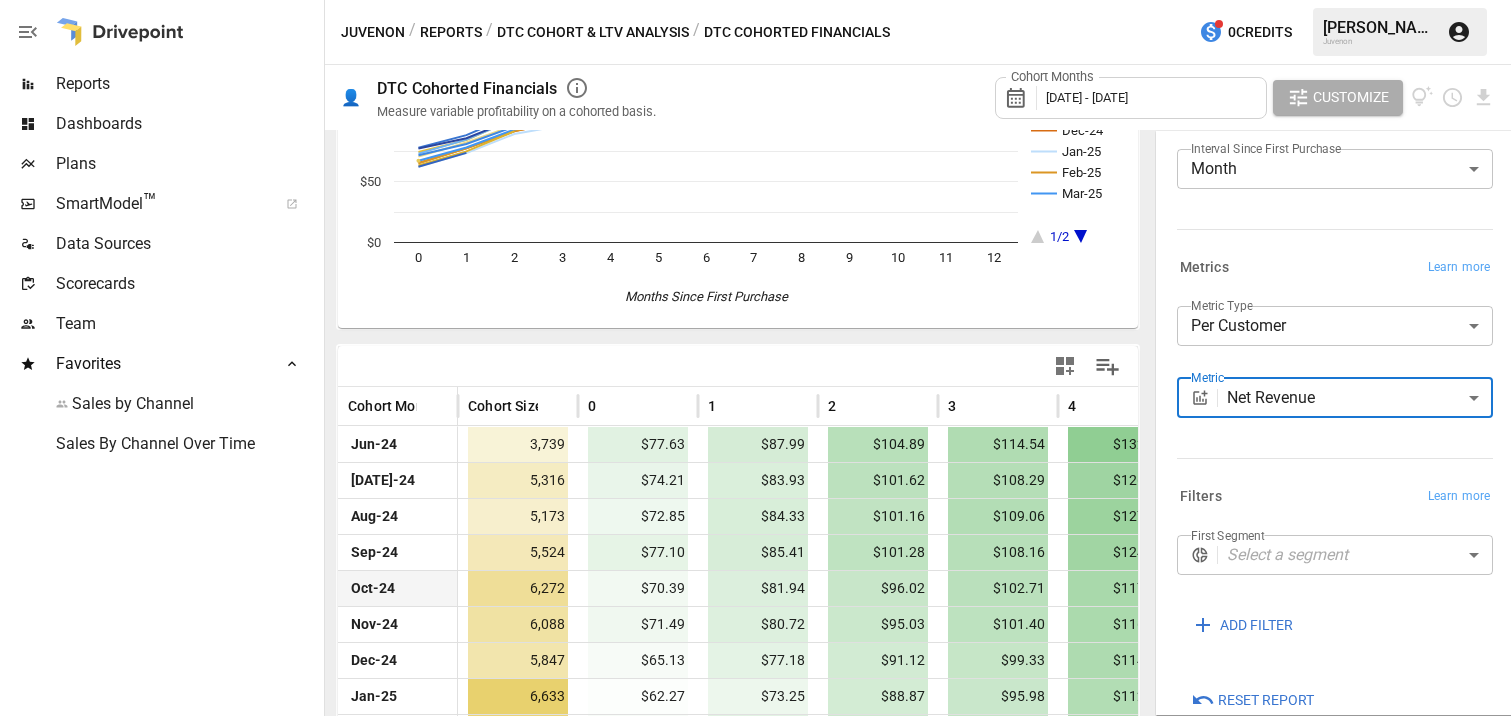 scroll, scrollTop: 0, scrollLeft: 0, axis: both 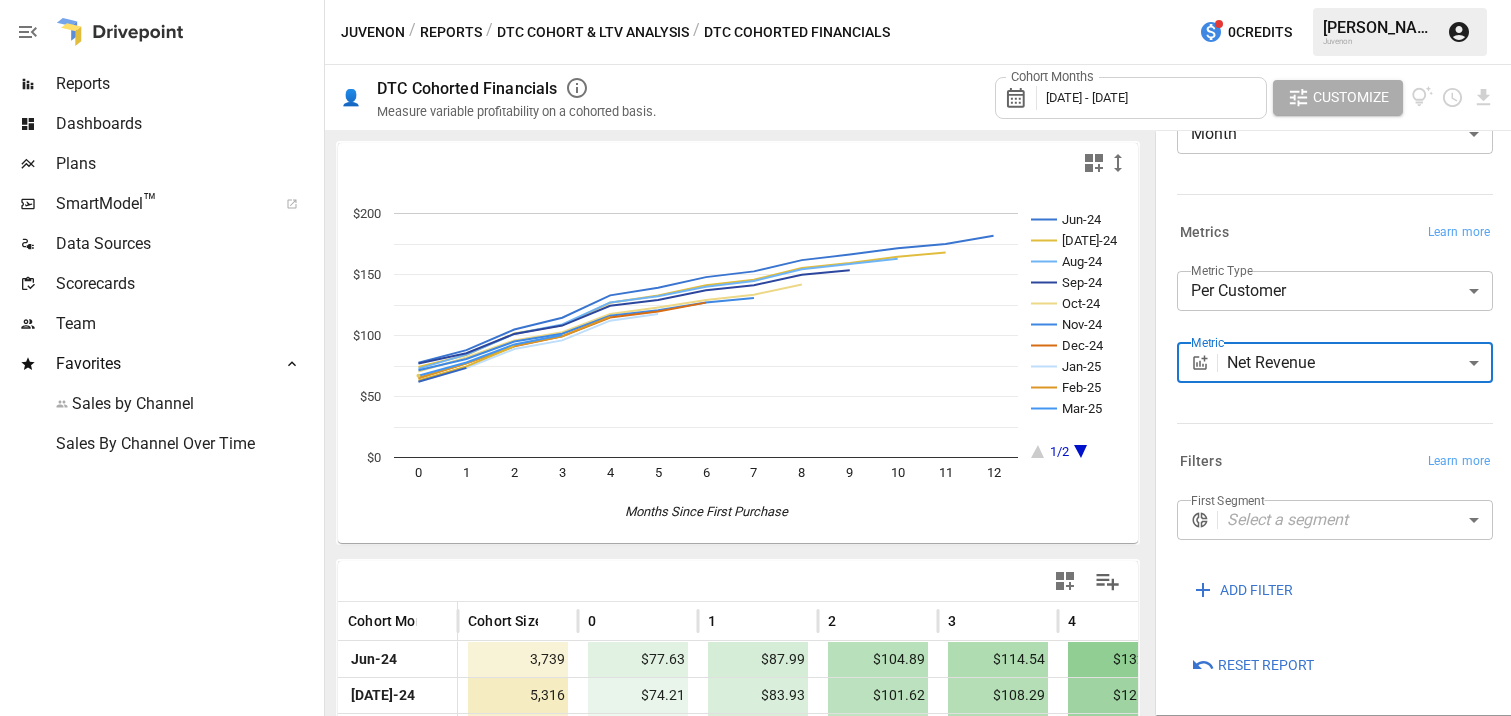 click on "Reports Dashboards Plans SmartModel ™ Data Sources Scorecards Team Favorites Sales by Channel Sales By Channel Over Time Juvenon / Reports / DTC Cohort & LTV Analysis / DTC Cohorted Financials 0  Credits [PERSON_NAME] Juvenon 👤 DTC Cohorted Financials Measure variable profitability on a cohorted basis. Cohort Months [DATE] - [DATE] Customize Jun-24 [DATE]-24 Aug-24 Sep-24 Oct-24 Nov-24 Dec-24 Jan-25 Feb-25 Mar-25 1/2 0 1 2 3 4 5 6 7 8 9 10 11 12 $0 $50 $100 $150 $200 Months Since First Purchase -$20 Cohort Month  Cohort Size   0   1   2   3   4   5   [DATE]-24 3,739 $77.63 $87.99 $104.89 $114.54 $132.90 $139.20 $147.86 [DATE]-24 5,316 $74.21 $83.93 $101.62 $108.29 $126.86 $132.71 $141.28 Aug-24 5,173 $72.85 $84.33 $101.16 $109.06 $127.08 $132.12 $139.96 Sep-24 5,524 $77.10 $85.41 $101.28 $108.16 $124.41 $129.17 $137.12 Oct-24 6,272 $70.39 $81.94 $96.02 $102.71 $117.55 $122.94 $129.19 Nov-24 6,088 $71.49 $80.72 $95.03 $101.40 $116.20 $120.78 $127.09 Dec-24 5,847 $65.13 $77.18 $91.12 $99.33 $114.76 $119.67 ​" at bounding box center [755, 0] 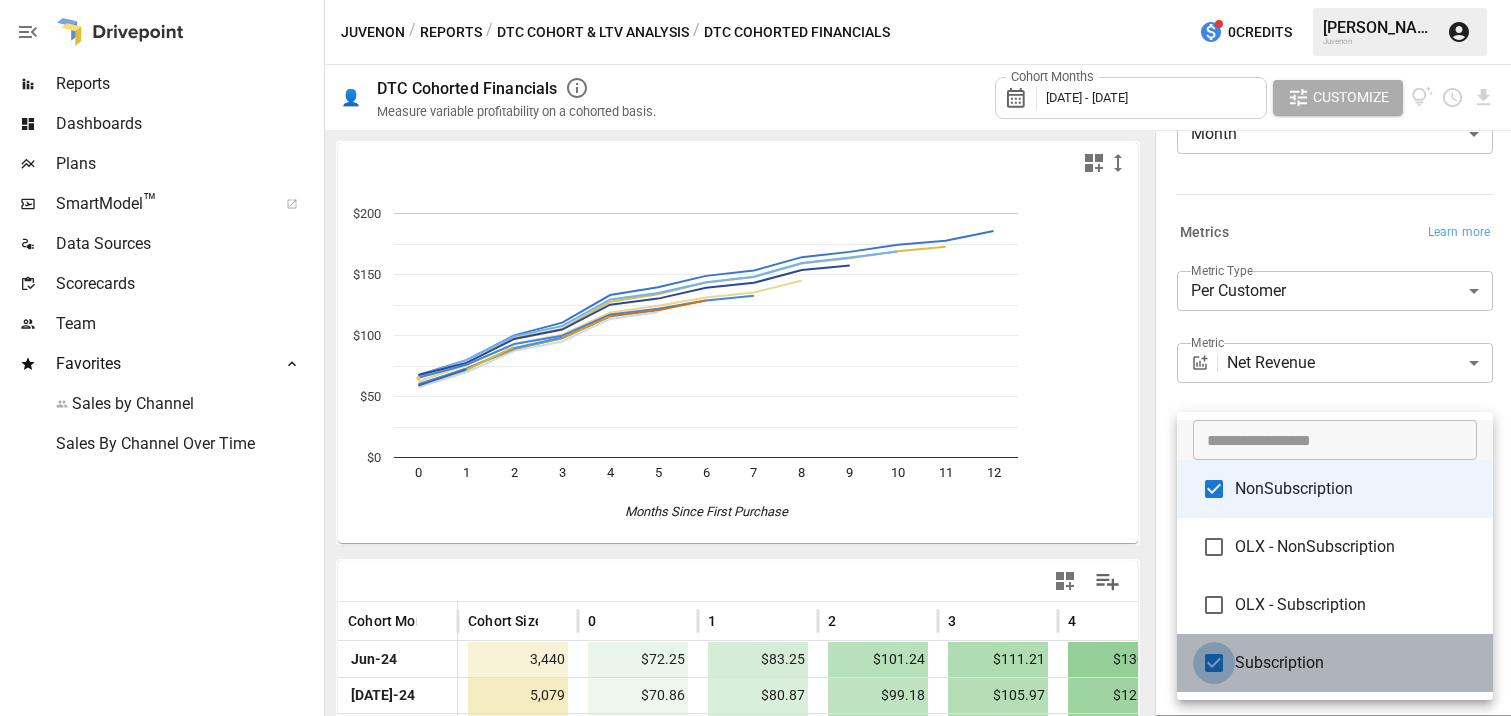 type on "**********" 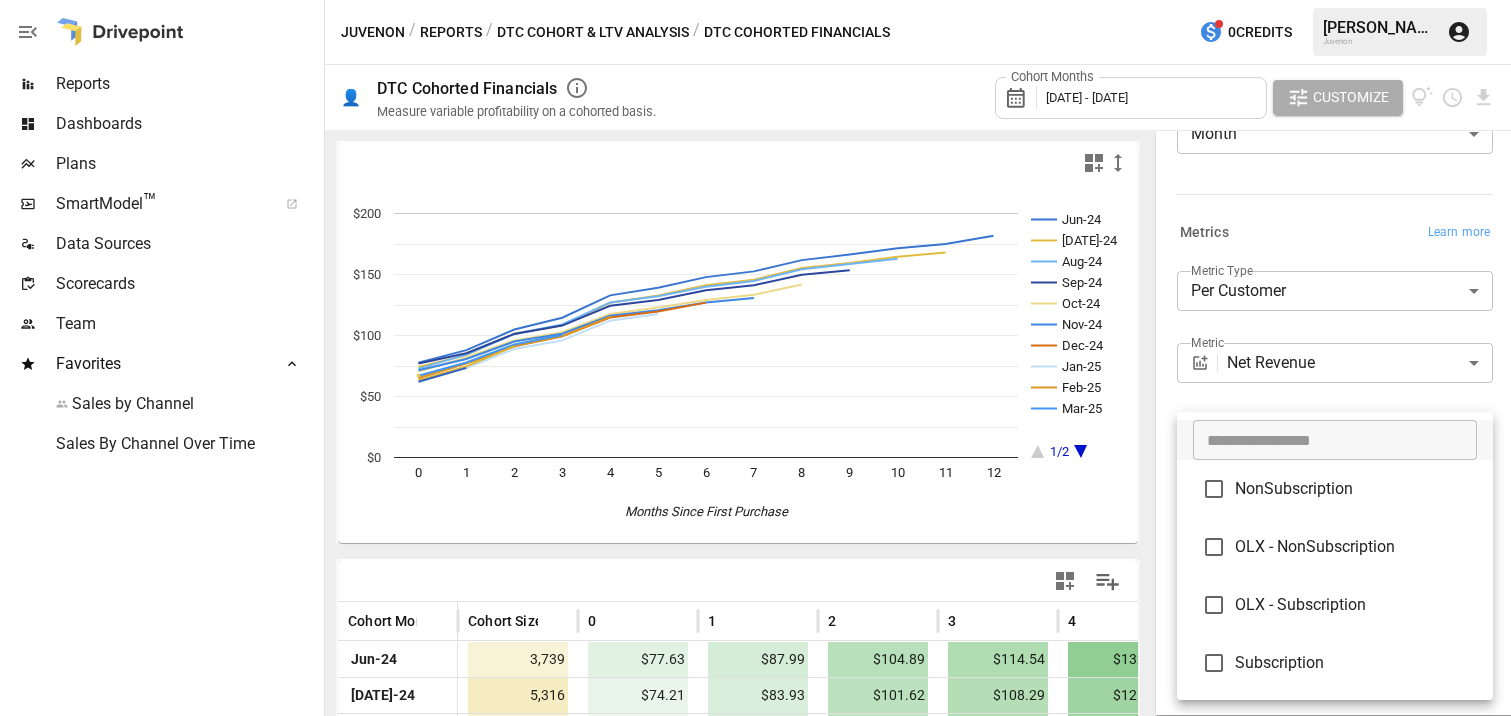 type on "**********" 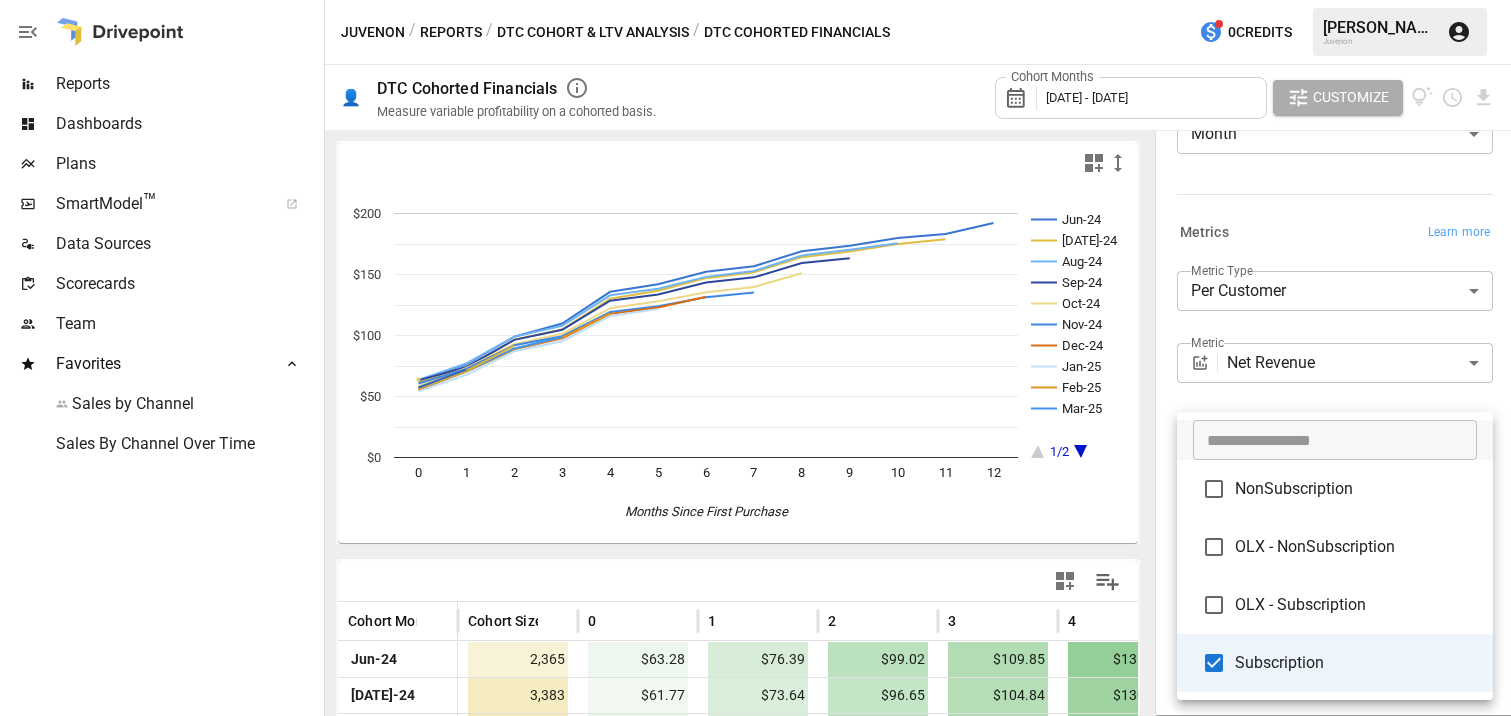 click at bounding box center (755, 358) 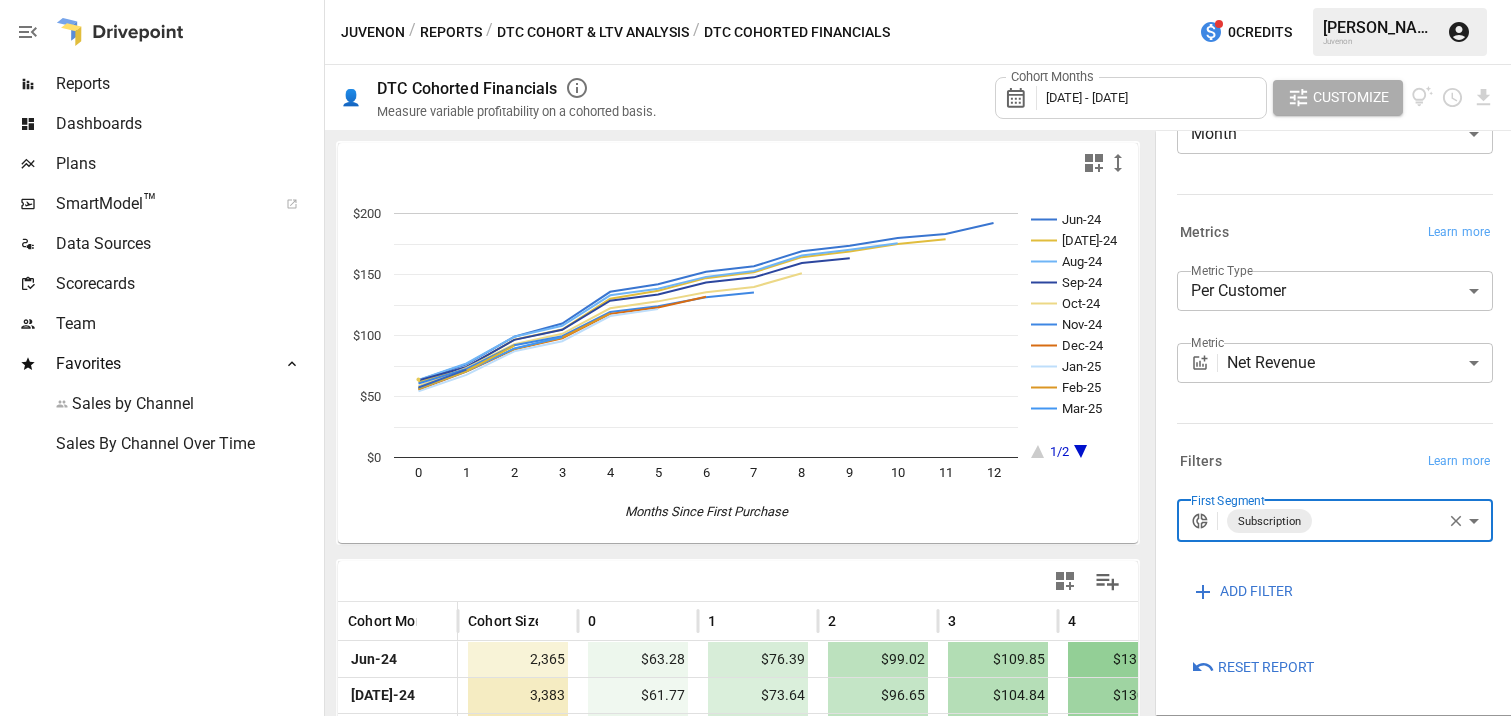scroll, scrollTop: 164, scrollLeft: 0, axis: vertical 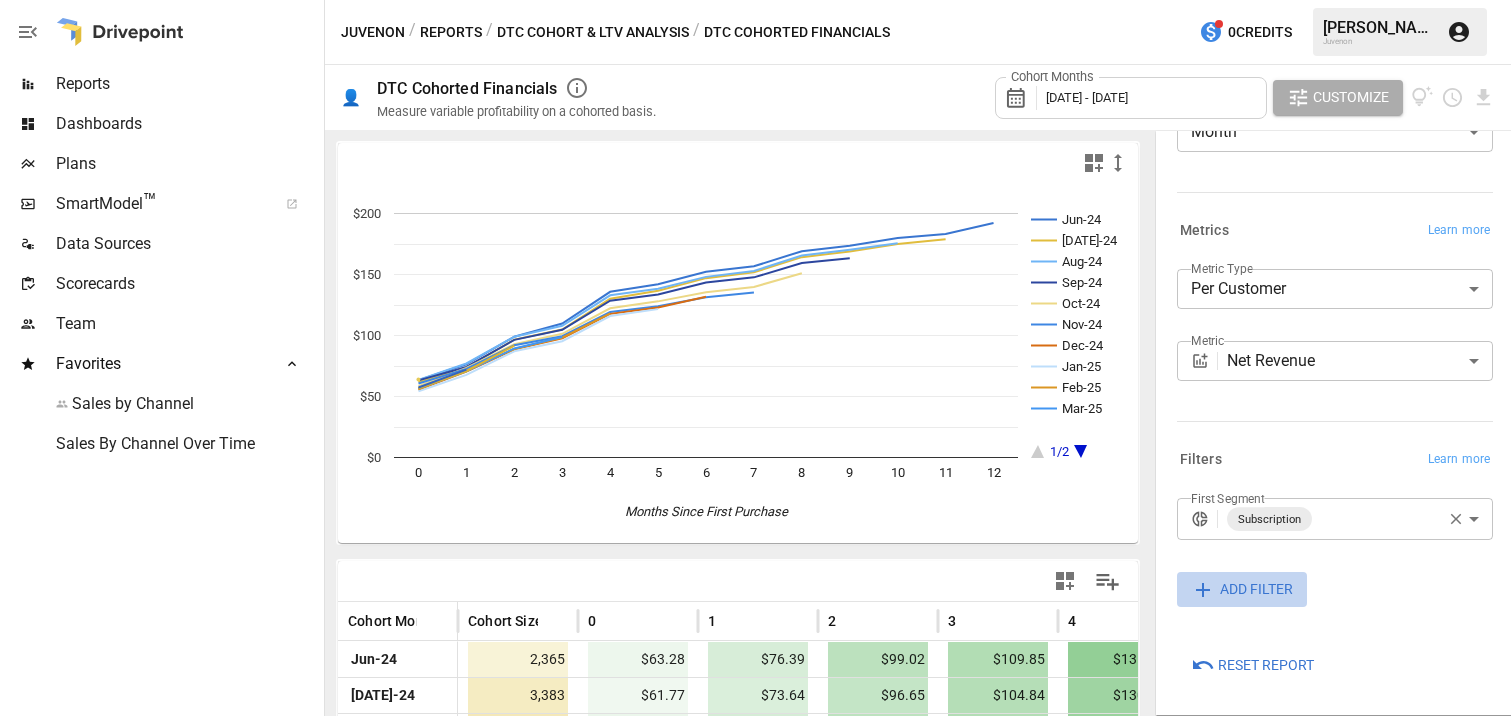 click on "ADD FILTER" at bounding box center [1256, 589] 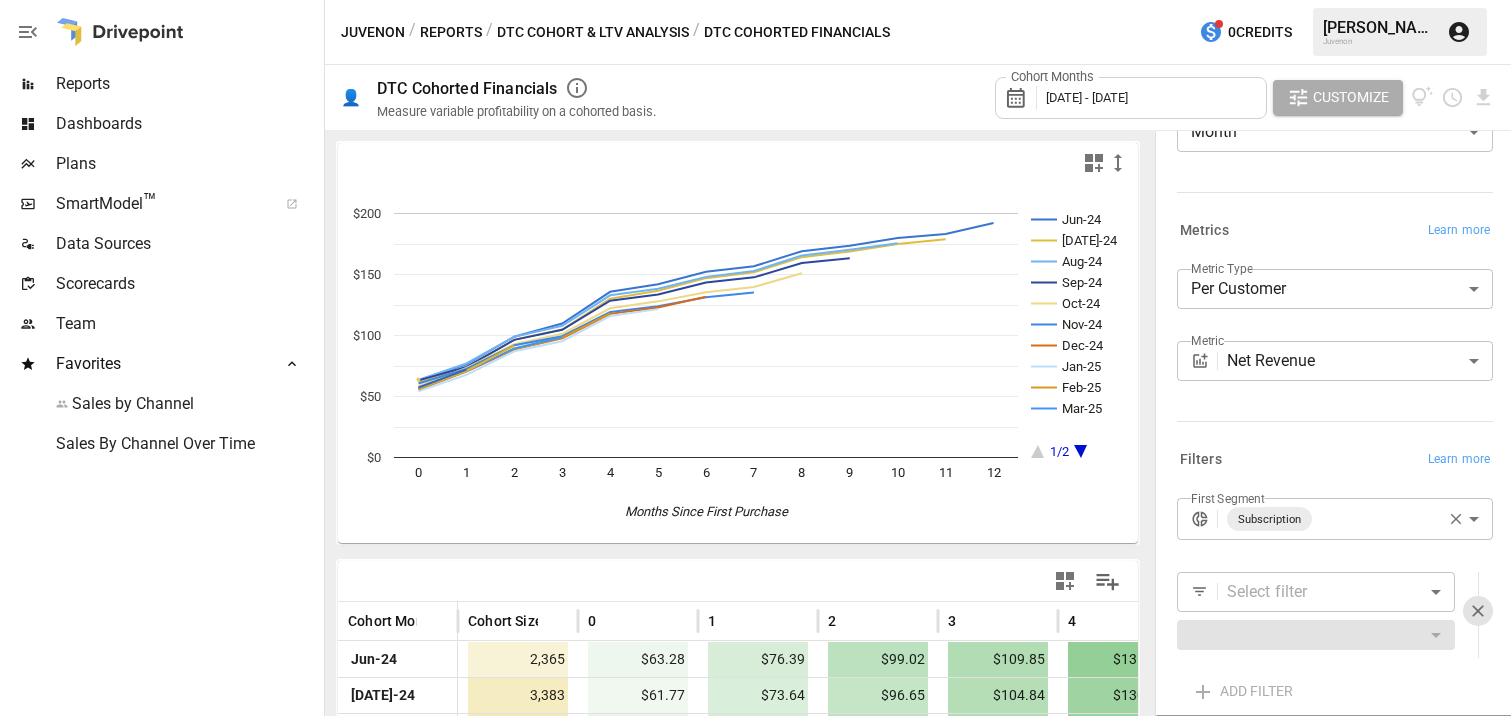 click on "Reports Dashboards Plans SmartModel ™ Data Sources Scorecards Team Favorites Sales by Channel Sales By Channel Over Time Juvenon / Reports / DTC Cohort & LTV Analysis / DTC Cohorted Financials 0  Credits [PERSON_NAME] Juvenon 👤 DTC Cohorted Financials Measure variable profitability on a cohorted basis. Cohort Months [DATE] - [DATE] Customize Jun-24 [DATE]-24 Aug-24 Sep-24 Oct-24 Nov-24 Dec-24 Jan-25 Feb-25 Mar-25 1/2 0 1 2 3 4 5 6 7 8 9 10 11 12 $0 $50 $100 $150 $200 Months Since First Purchase $300 Cohort Month  Cohort Size   0   1   2   3   4   5   [DATE]-24 2,365 $63.28 $76.39 $99.02 $109.85 $135.80 $142.01 $152.22 [DATE]-24 3,383 $61.77 $73.64 $96.65 $104.84 $130.17 $136.71 $147.02 Aug-24 3,424 $63.48 $77.07 $98.93 $107.91 $132.96 $138.29 $148.05 Sep-24 3,339 $63.19 $74.19 $96.42 $104.64 $128.56 $133.70 $143.47 Oct-24 4,044 $58.53 $73.36 $92.93 $101.42 $122.29 $127.98 $135.52 Nov-24 4,062 $60.66 $72.66 $91.98 $99.39 $119.23 $124.01 $131.38 Dec-24 4,115 $55.71 $70.53 $88.61 $97.78 $117.75 $122.99 $131.70" at bounding box center [755, 0] 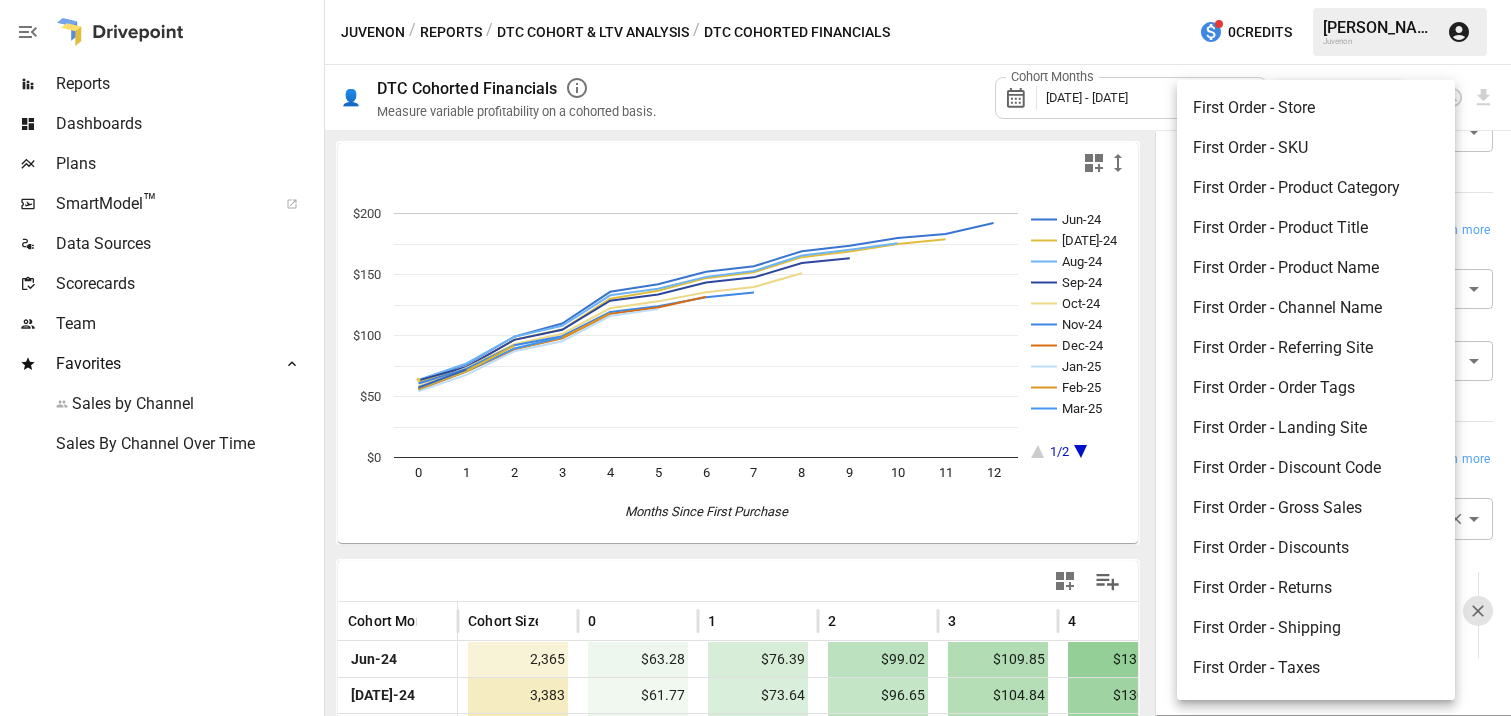 click on "First Order - SKU" at bounding box center (1316, 148) 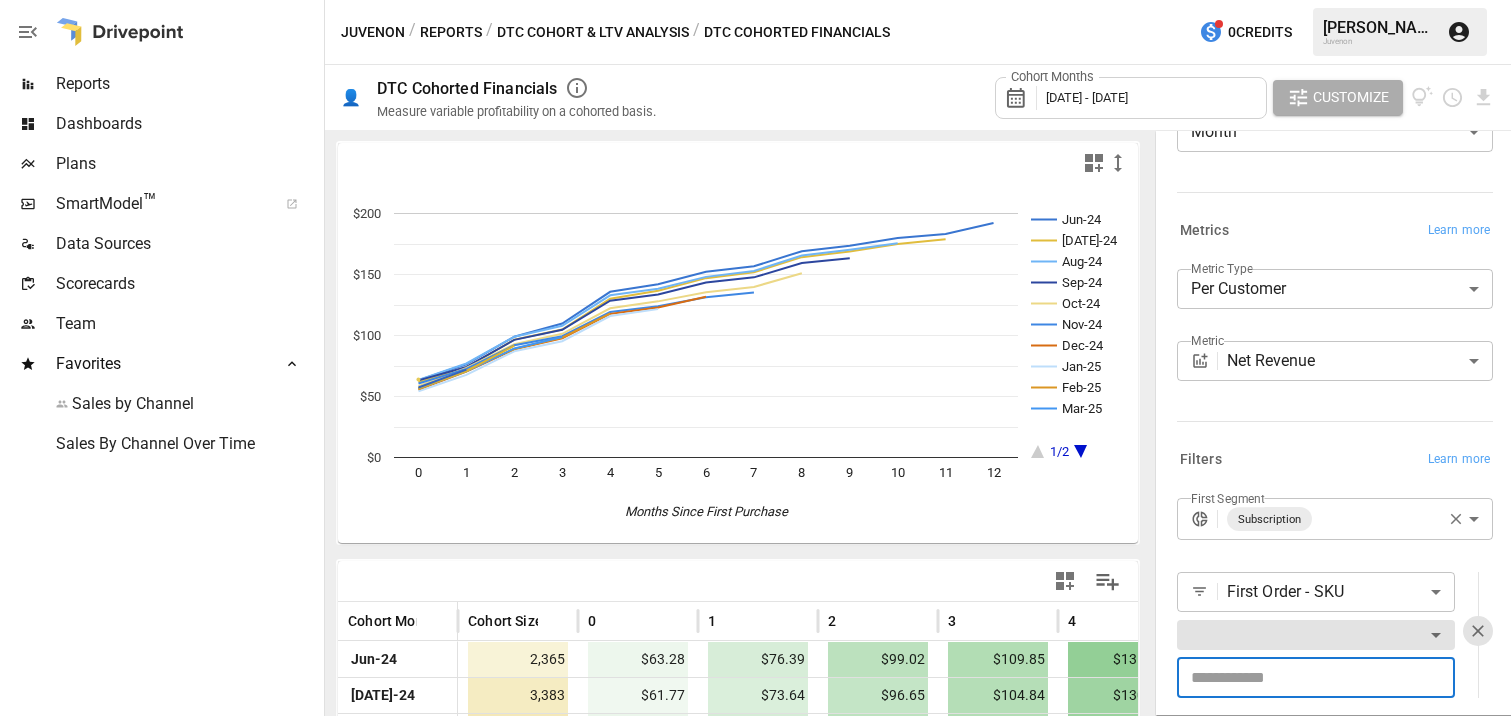click at bounding box center [1316, 678] 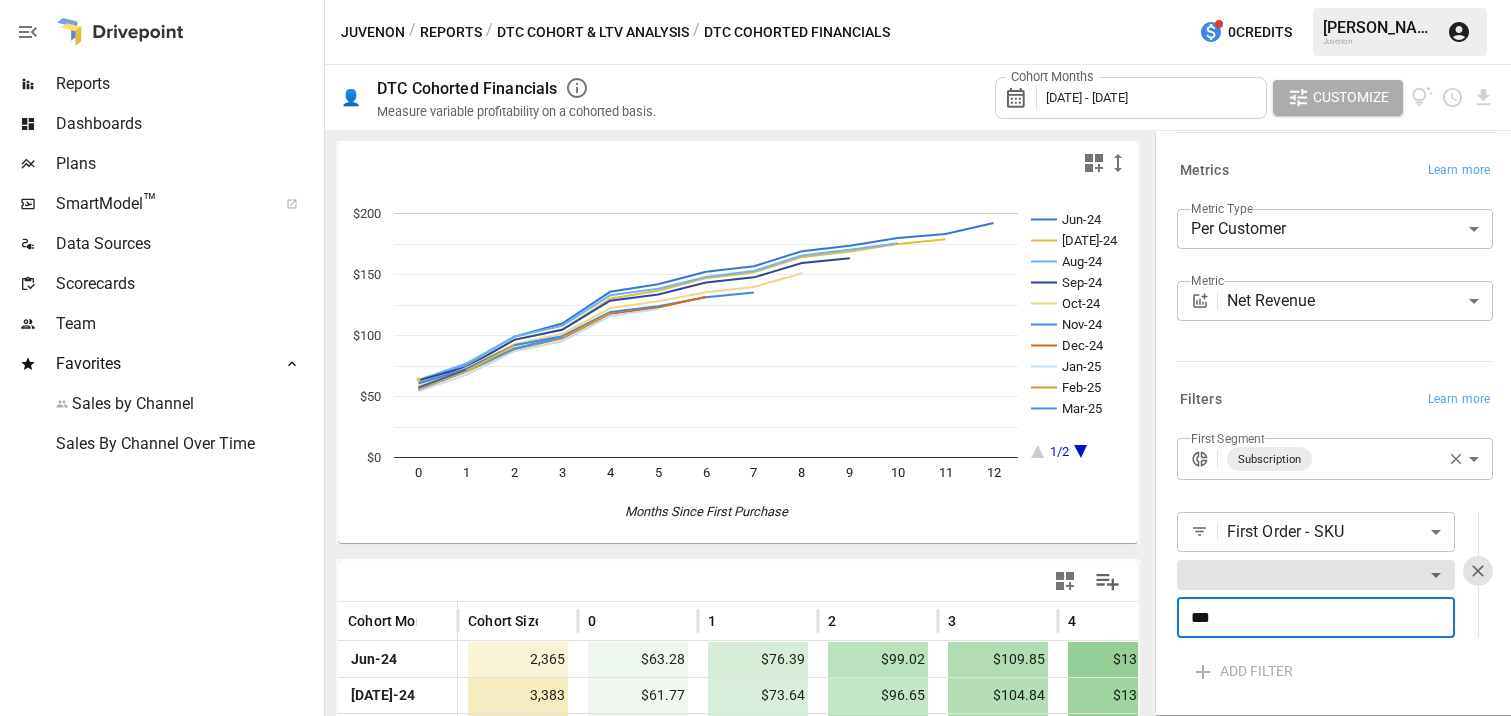 scroll, scrollTop: 306, scrollLeft: 0, axis: vertical 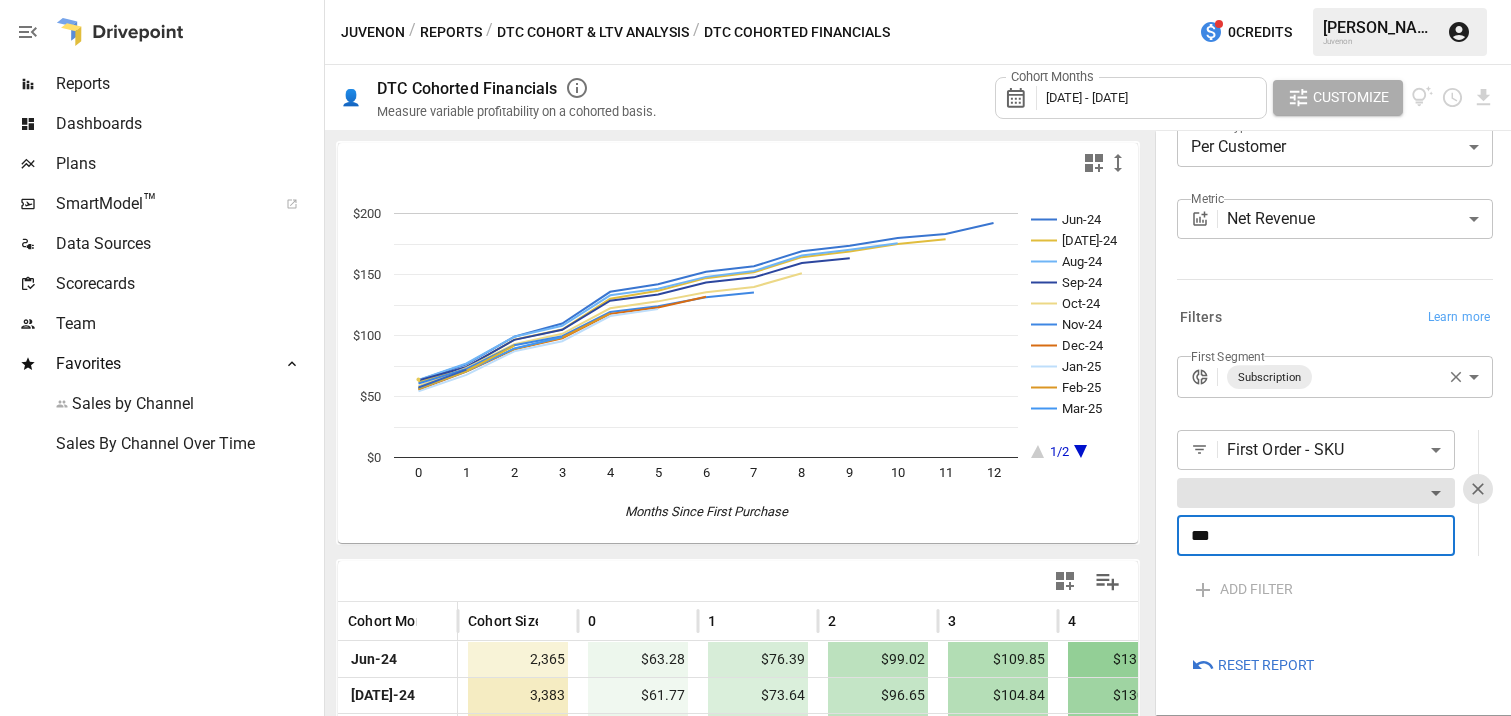 type on "***" 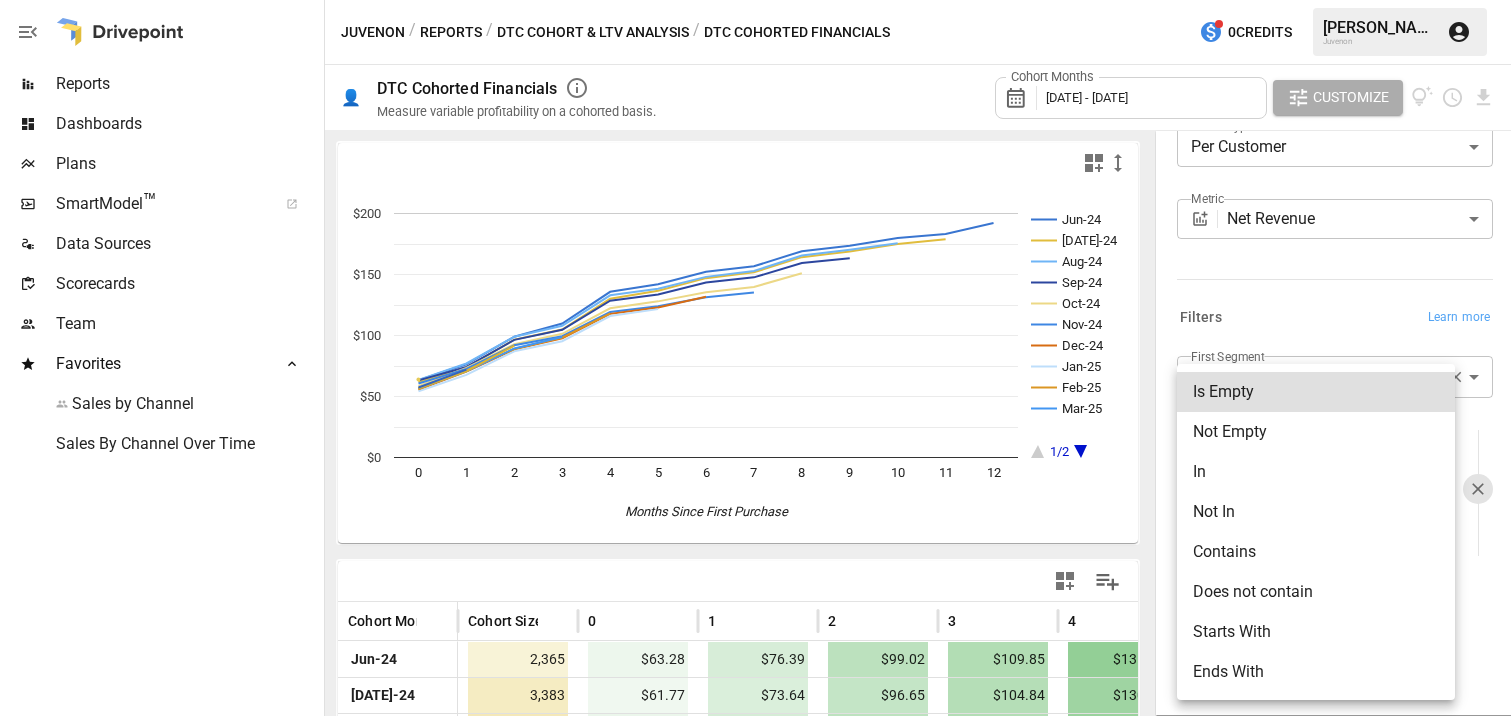 click on "Reports Dashboards Plans SmartModel ™ Data Sources Scorecards Team Favorites Sales by Channel Sales By Channel Over Time Juvenon / Reports / DTC Cohort & LTV Analysis / DTC Cohorted Financials 0  Credits [PERSON_NAME] Juvenon 👤 DTC Cohorted Financials Measure variable profitability on a cohorted basis. Cohort Months [DATE] - [DATE] Customize Jun-24 [DATE]-24 Aug-24 Sep-24 Oct-24 Nov-24 Dec-24 Jan-25 Feb-25 Mar-25 1/2 0 1 2 3 4 5 6 7 8 9 10 11 12 $0 $50 $100 $150 $200 Months Since First Purchase $300 Cohort Month  Cohort Size   0   1   2   3   4   5   [DATE]-24 2,365 $63.28 $76.39 $99.02 $109.85 $135.80 $142.01 $152.22 [DATE]-24 3,383 $61.77 $73.64 $96.65 $104.84 $130.17 $136.71 $147.02 Aug-24 3,424 $63.48 $77.07 $98.93 $107.91 $132.96 $138.29 $148.05 Sep-24 3,339 $63.19 $74.19 $96.42 $104.64 $128.56 $133.70 $143.47 Oct-24 4,044 $58.53 $73.36 $92.93 $101.42 $122.29 $127.98 $135.52 Nov-24 4,062 $60.66 $72.66 $91.98 $99.39 $119.23 $124.01 $131.38 Dec-24 4,115 $55.71 $70.53 $88.61 $97.78 $117.75 $122.99 $131.70" at bounding box center [755, 0] 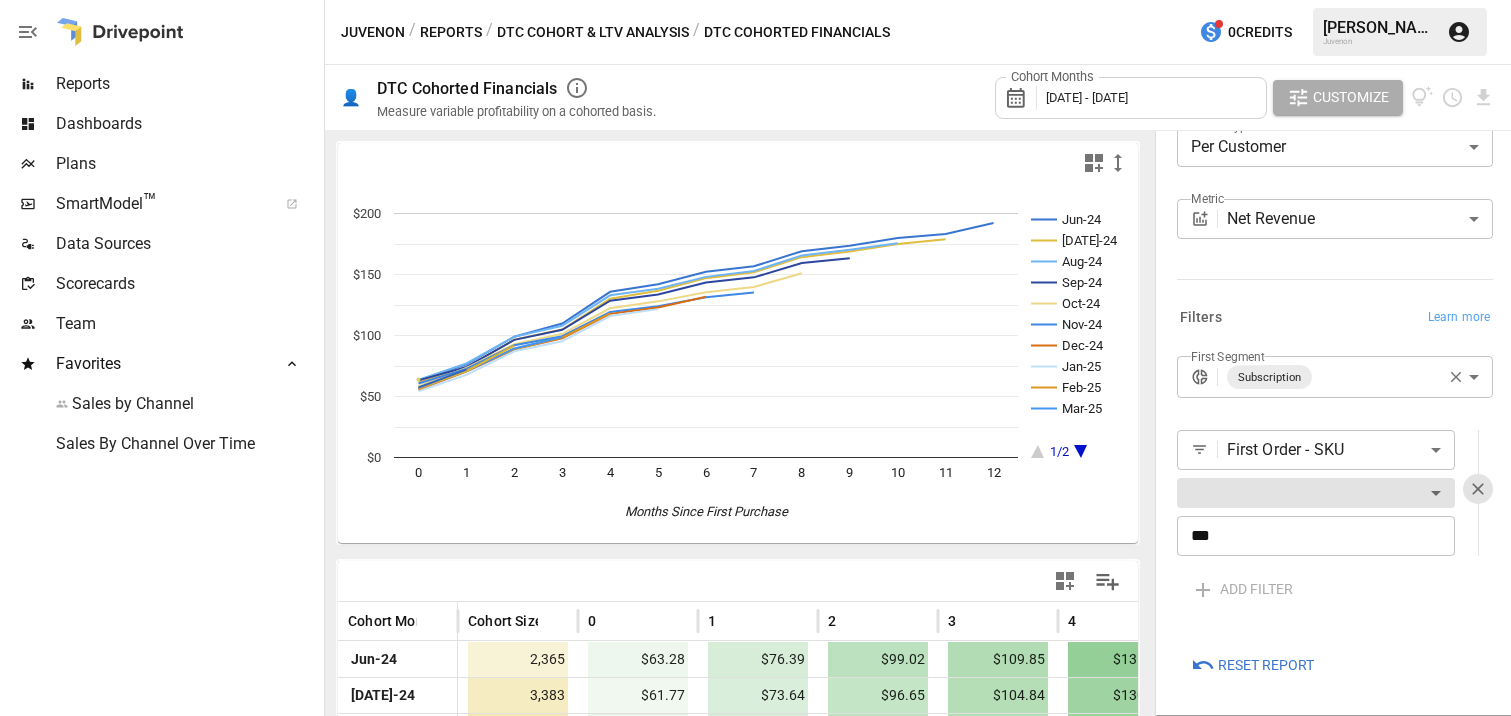 click on "Reports Dashboards Plans SmartModel ™ Data Sources Scorecards Team Favorites Sales by Channel Sales By Channel Over Time Juvenon / Reports / DTC Cohort & LTV Analysis / DTC Cohorted Financials 0  Credits [PERSON_NAME] Juvenon 👤 DTC Cohorted Financials Measure variable profitability on a cohorted basis. Cohort Months [DATE] - [DATE] Customize Jun-24 [DATE]-24 Aug-24 Sep-24 Oct-24 Nov-24 Dec-24 Jan-25 Feb-25 Mar-25 1/2 0 1 2 3 4 5 6 7 8 9 10 11 12 $0 $50 $100 $150 $200 Months Since First Purchase $300 Cohort Month  Cohort Size   0   1   2   3   4   5   [DATE]-24 2,365 $63.28 $76.39 $99.02 $109.85 $135.80 $142.01 $152.22 [DATE]-24 3,383 $61.77 $73.64 $96.65 $104.84 $130.17 $136.71 $147.02 Aug-24 3,424 $63.48 $77.07 $98.93 $107.91 $132.96 $138.29 $148.05 Sep-24 3,339 $63.19 $74.19 $96.42 $104.64 $128.56 $133.70 $143.47 Oct-24 4,044 $58.53 $73.36 $92.93 $101.42 $122.29 $127.98 $135.52 Nov-24 4,062 $60.66 $72.66 $91.98 $99.39 $119.23 $124.01 $131.38 Dec-24 4,115 $55.71 $70.53 $88.61 $97.78 $117.75 $122.99 $131.70" at bounding box center [755, 0] 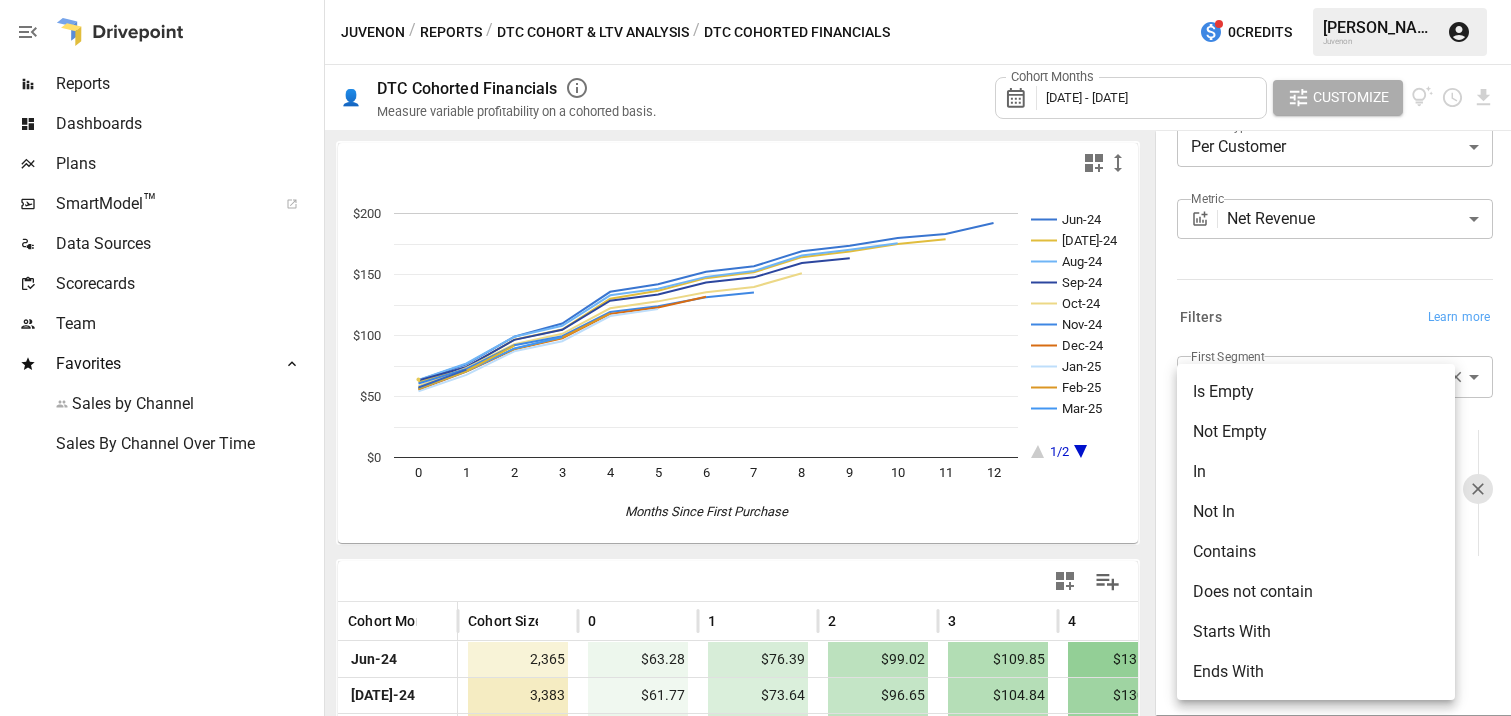click on "Contains" at bounding box center (1316, 552) 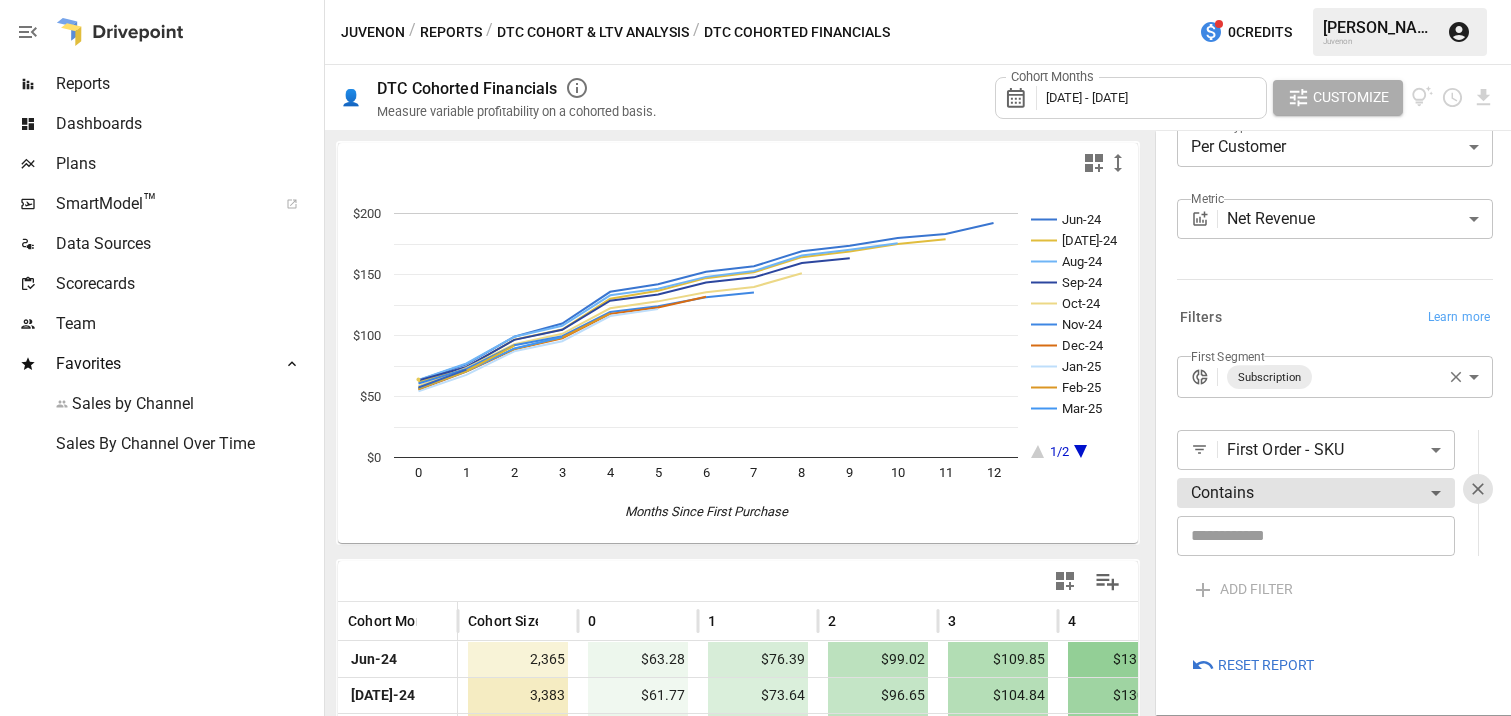 click at bounding box center (1316, 536) 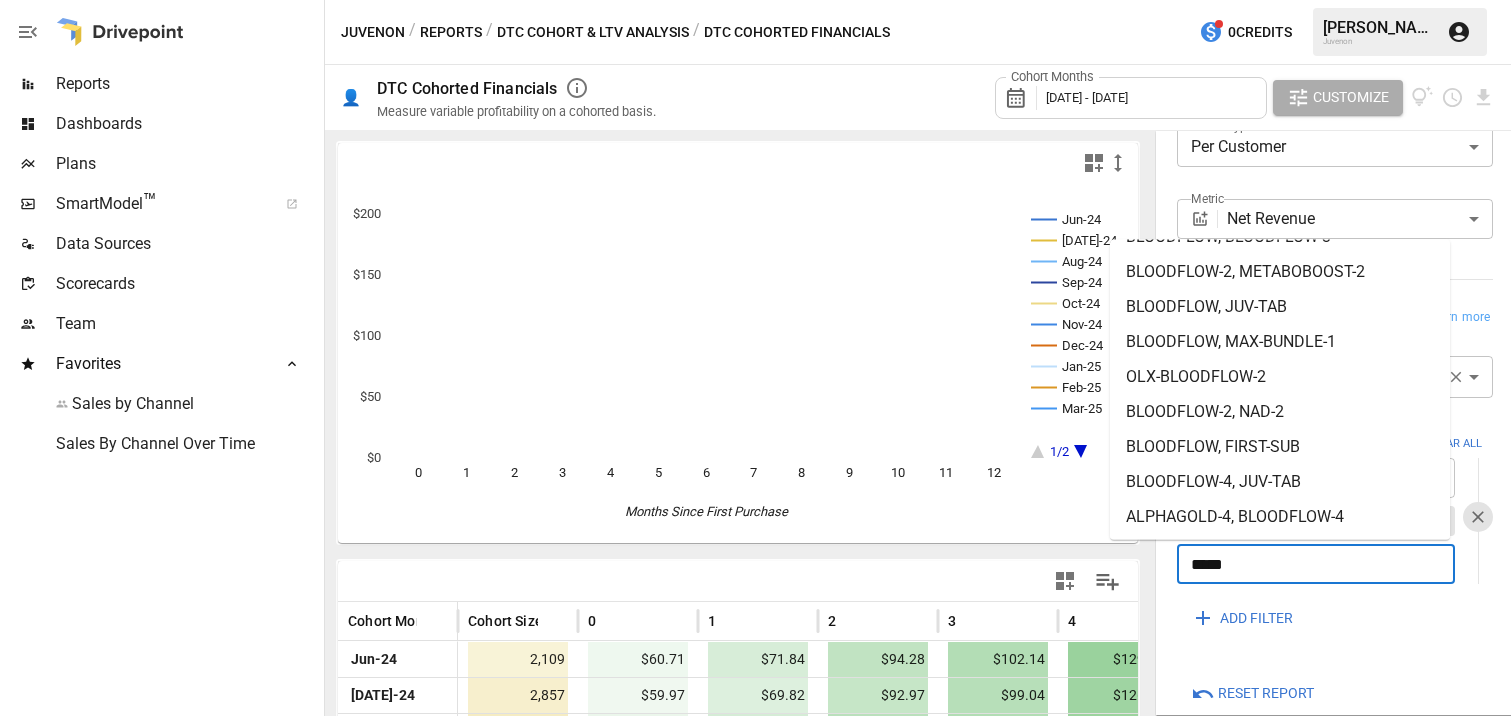 scroll, scrollTop: 1466, scrollLeft: 0, axis: vertical 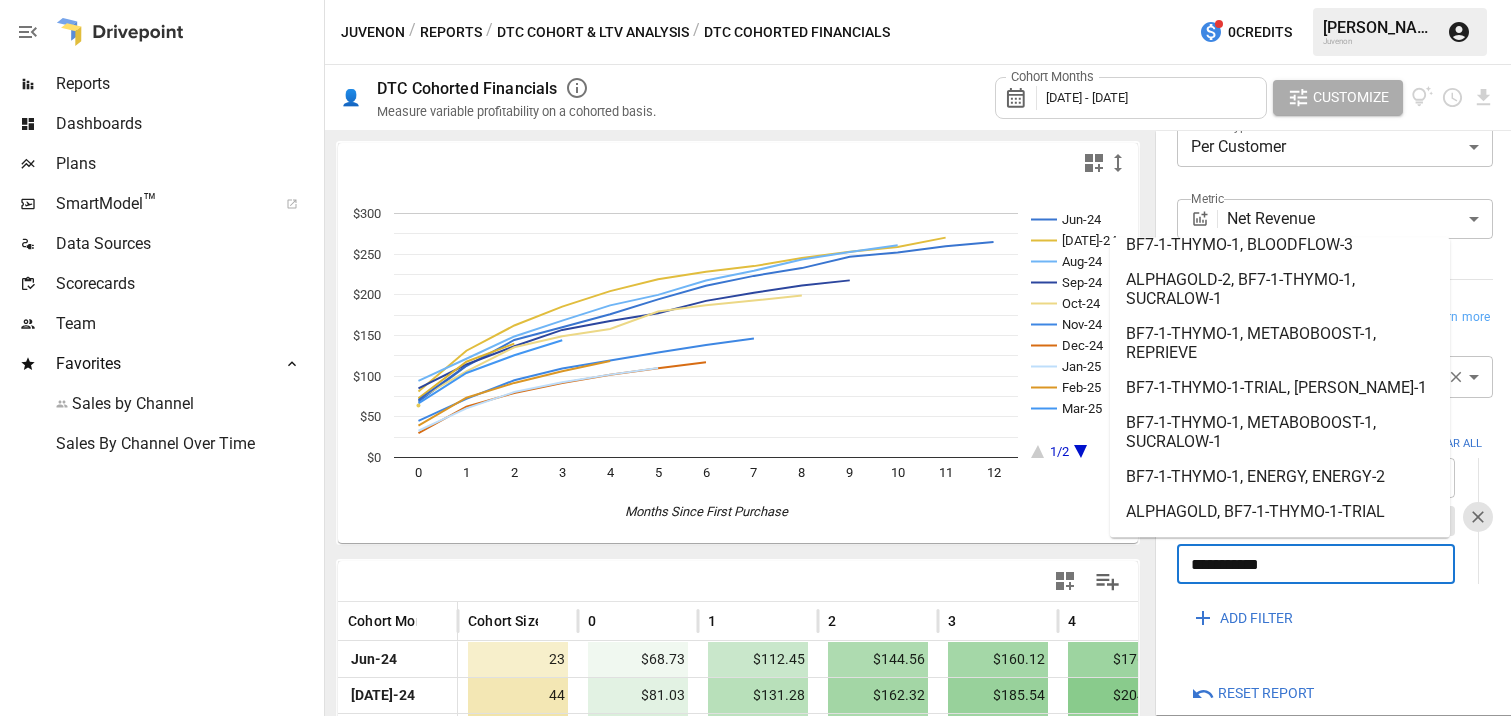 type on "**********" 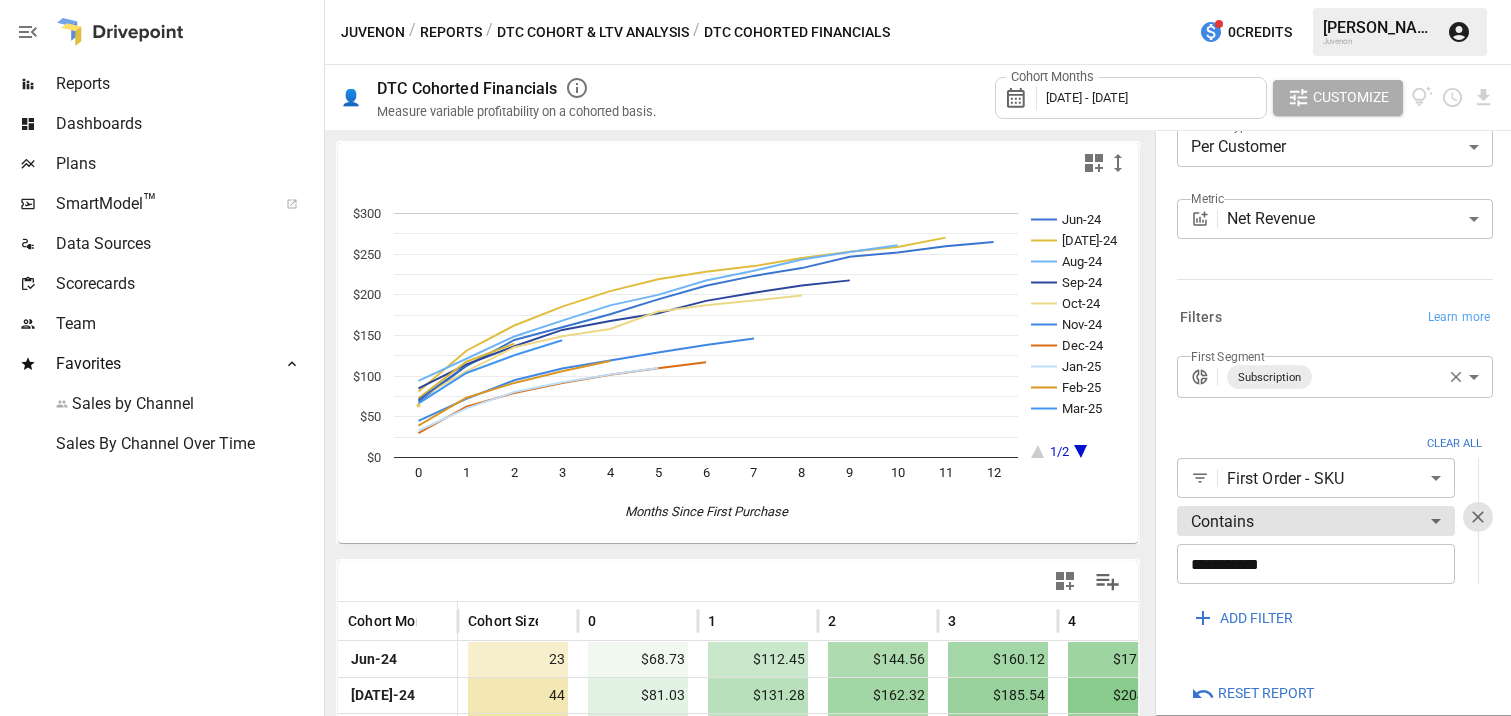 click on "Reports Dashboards Plans SmartModel ™ Data Sources Scorecards Team Favorites Sales by Channel Sales By Channel Over Time Juvenon / Reports / DTC Cohort & LTV Analysis / DTC Cohorted Financials 0  Credits [PERSON_NAME] Juvenon 👤 DTC Cohorted Financials Measure variable profitability on a cohorted basis. Cohort Months [DATE] - [DATE] Customize Jun-24 [DATE]-24 Aug-24 Sep-24 Oct-24 Nov-24 Dec-24 Jan-25 Feb-25 Mar-25 1/2 0 1 2 3 4 5 6 7 8 9 10 11 12 $0 $50 $100 $150 $200 $250 $300 Months Since First Purchase $400 Cohort Month  Cohort Size   0   1   2   3   4   5   [DATE]-24 23 $68.73 $112.45 $144.56 $160.12 $176.22 $194.39 $211.24 [DATE]-24 44 $81.03 $131.28 $162.32 $185.54 $204.57 $219.24 $228.24 Aug-24 55 $94.27 $121.43 $148.82 $168.27 $187.01 $199.91 $217.65 Sep-24 33 $85.00 $114.36 $136.83 $156.88 $167.85 $177.29 $192.59 Oct-24 21 $72.19 $105.86 $135.51 $149.18 $157.98 $179.43 $187.11 Nov-24 81 $44.98 $72.14 $94.96 $109.40 $119.21 $128.98 $138.27 Dec-24 585 $30.04 $62.51 $79.31 $91.53 $101.63 $109.76 $116.98" at bounding box center [755, 0] 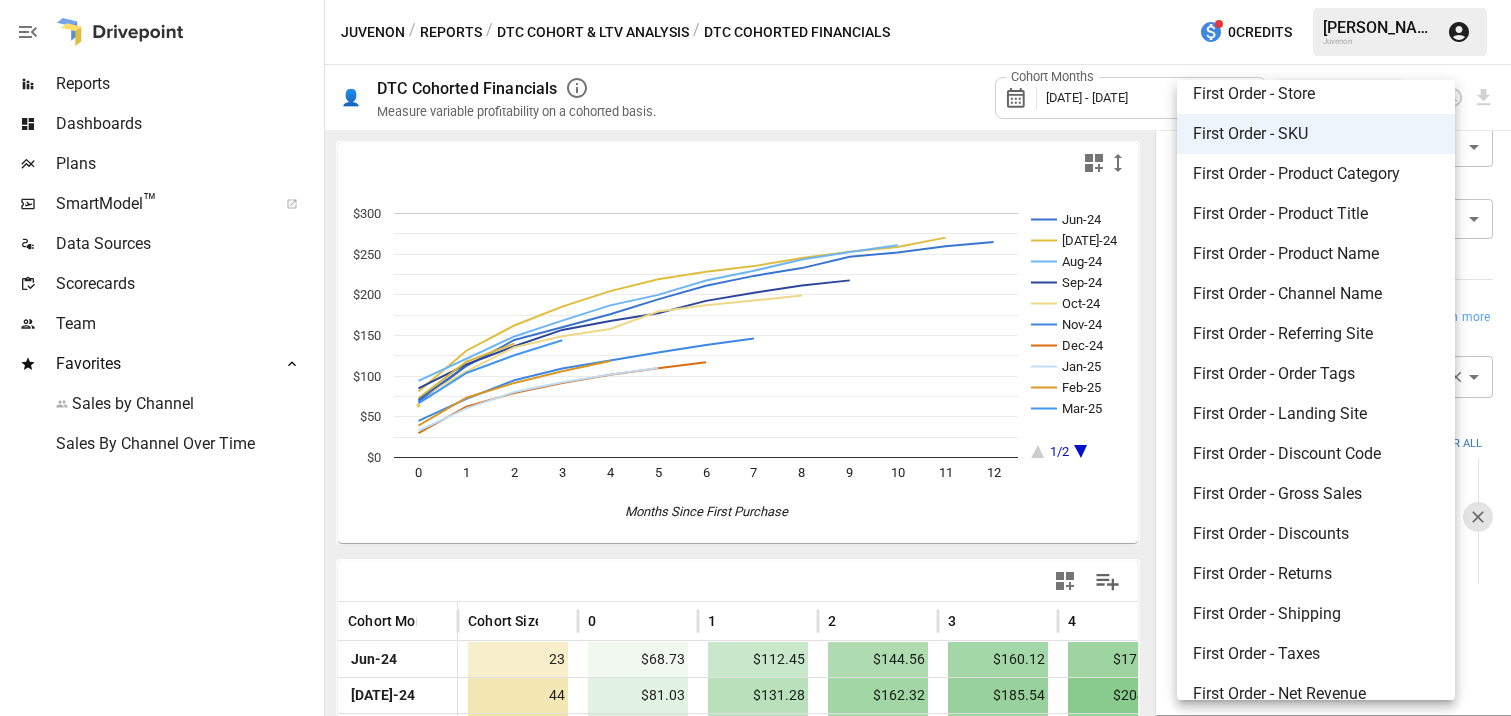scroll, scrollTop: 0, scrollLeft: 0, axis: both 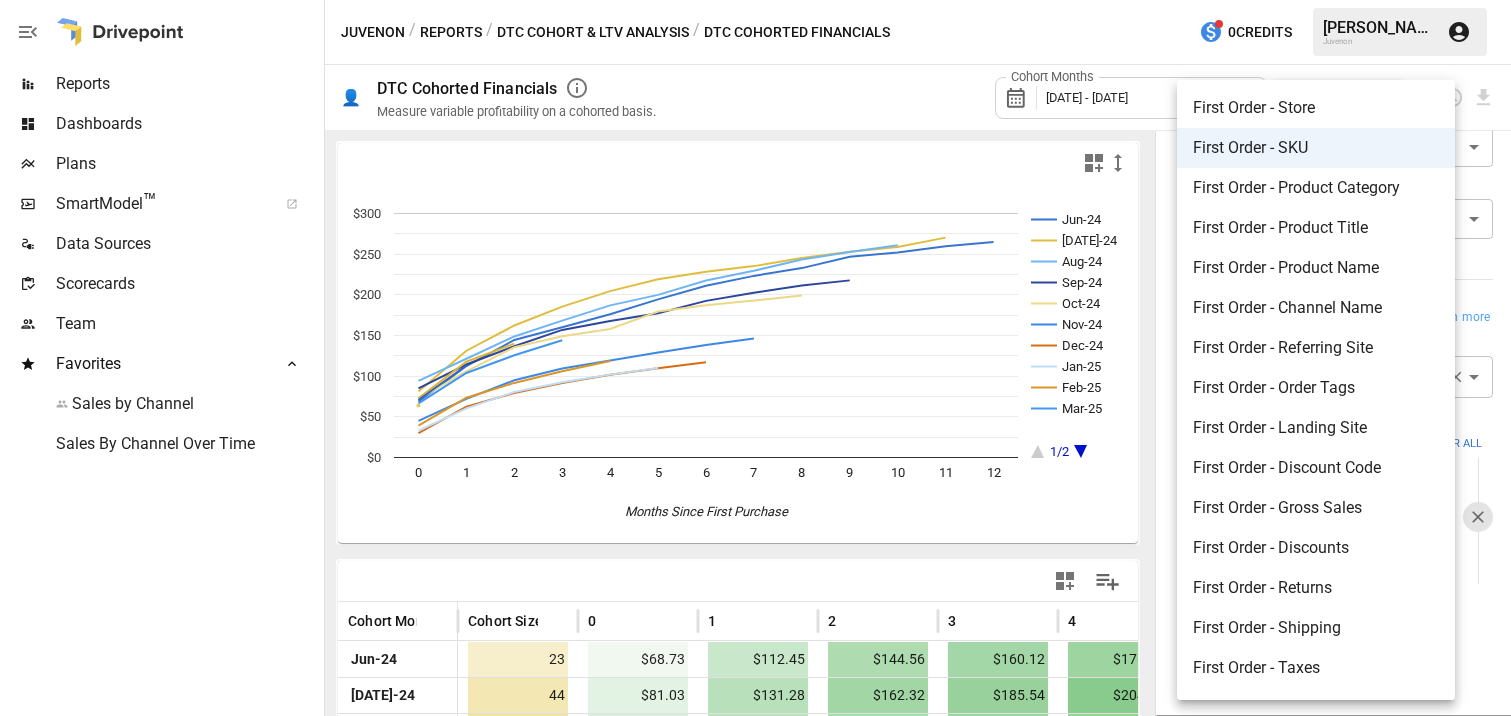 click on "First Order - Product Title" at bounding box center (1316, 228) 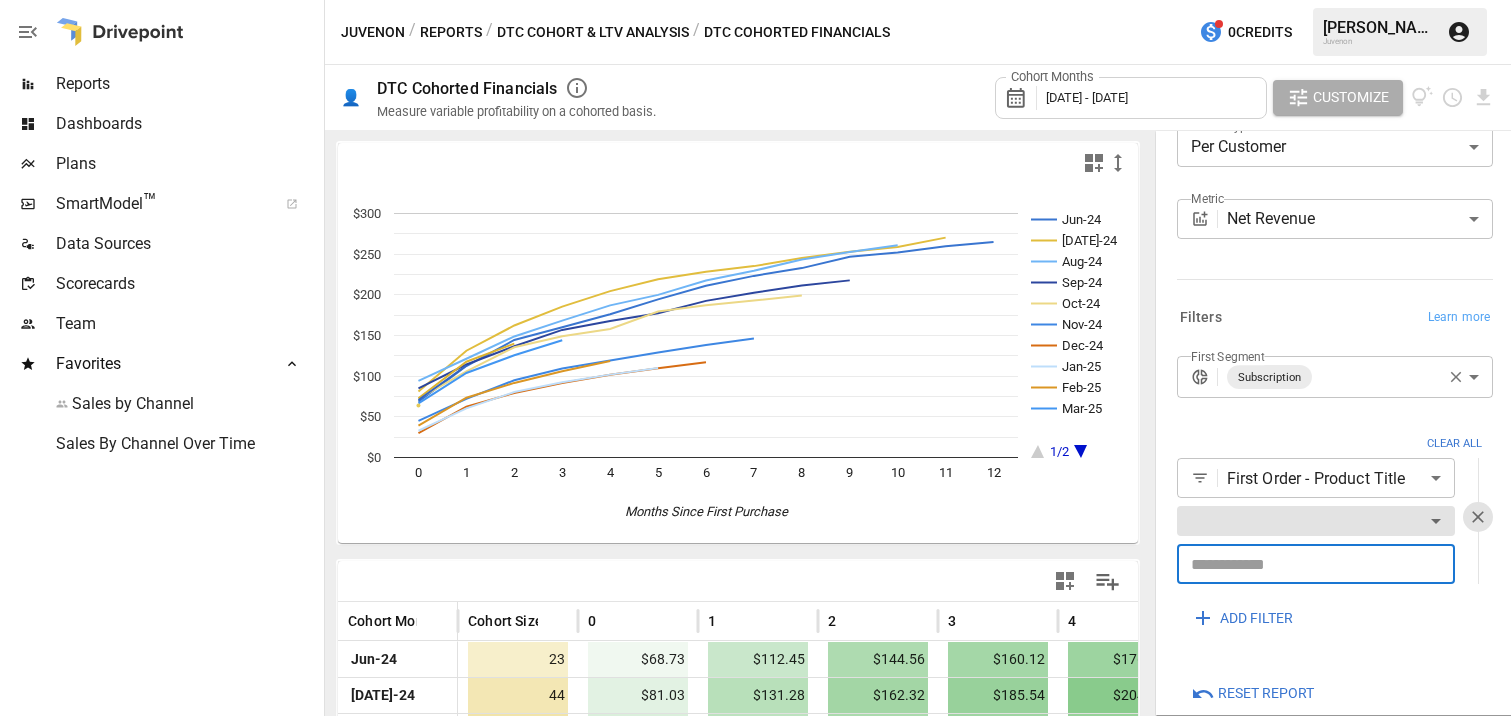 click at bounding box center (1316, 564) 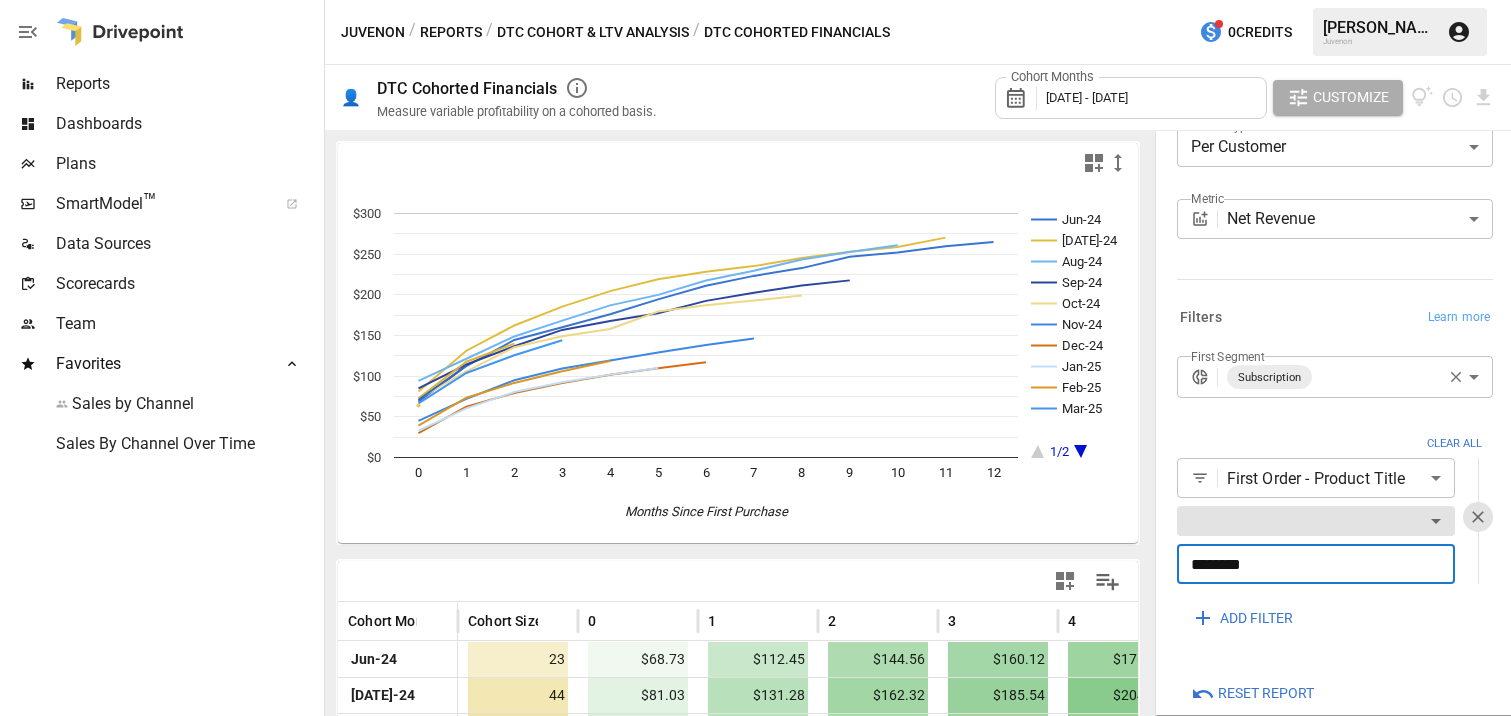 type on "********" 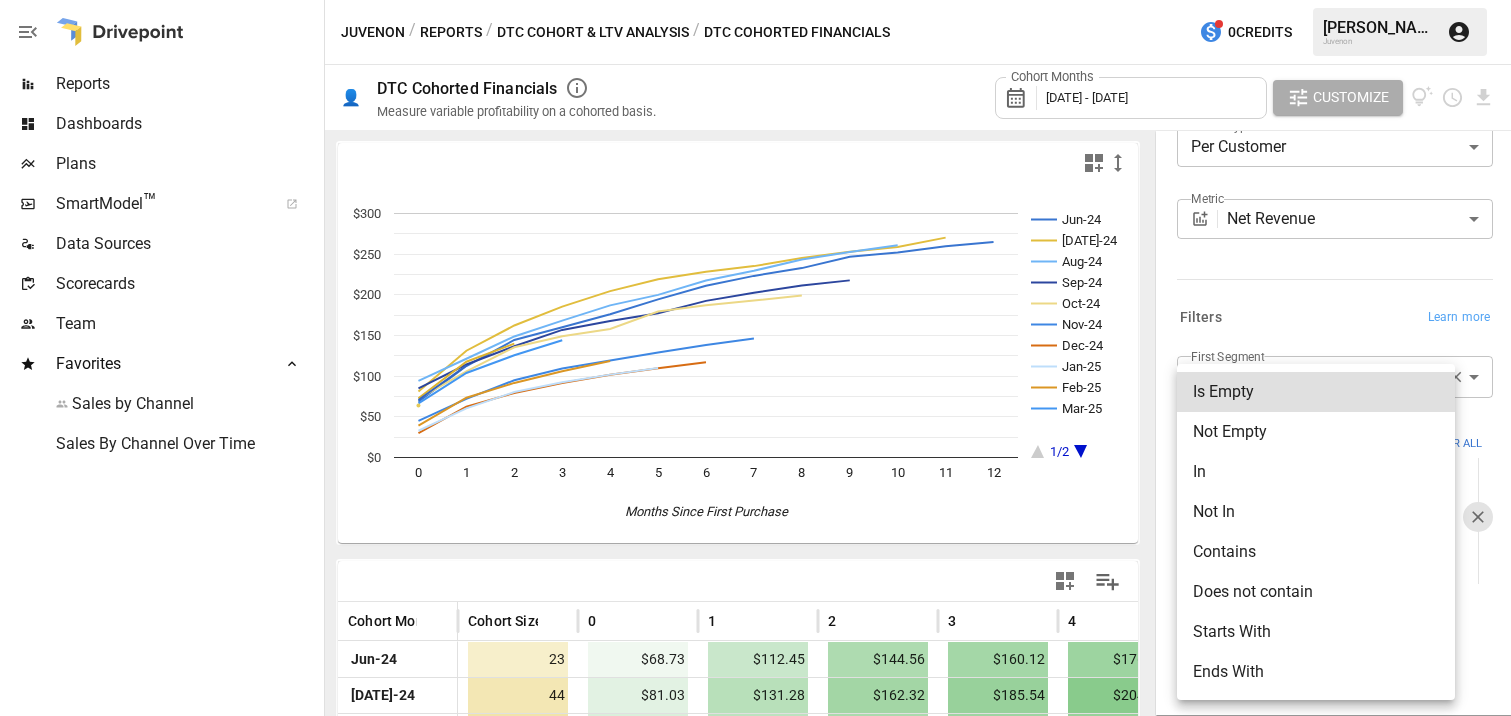 click on "Contains" at bounding box center [1316, 552] 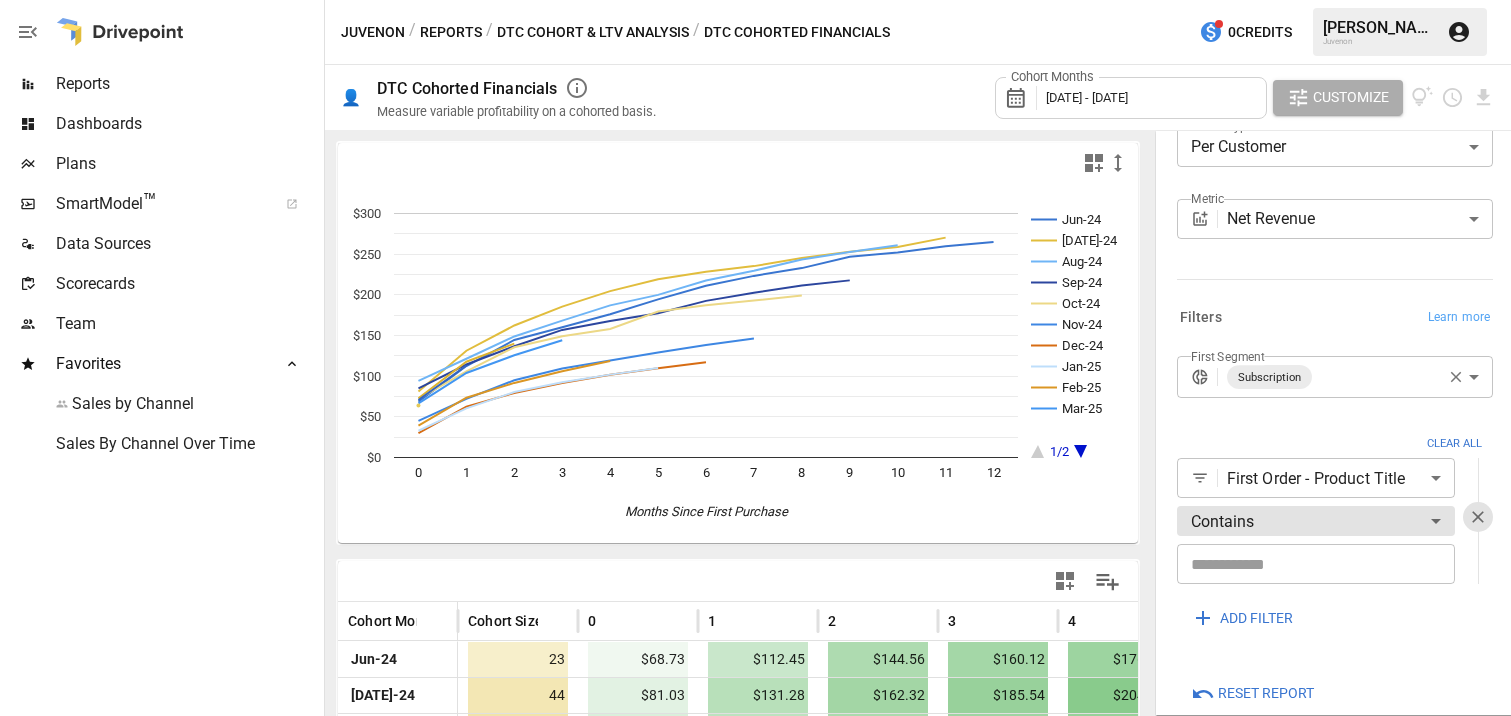 click at bounding box center [1316, 564] 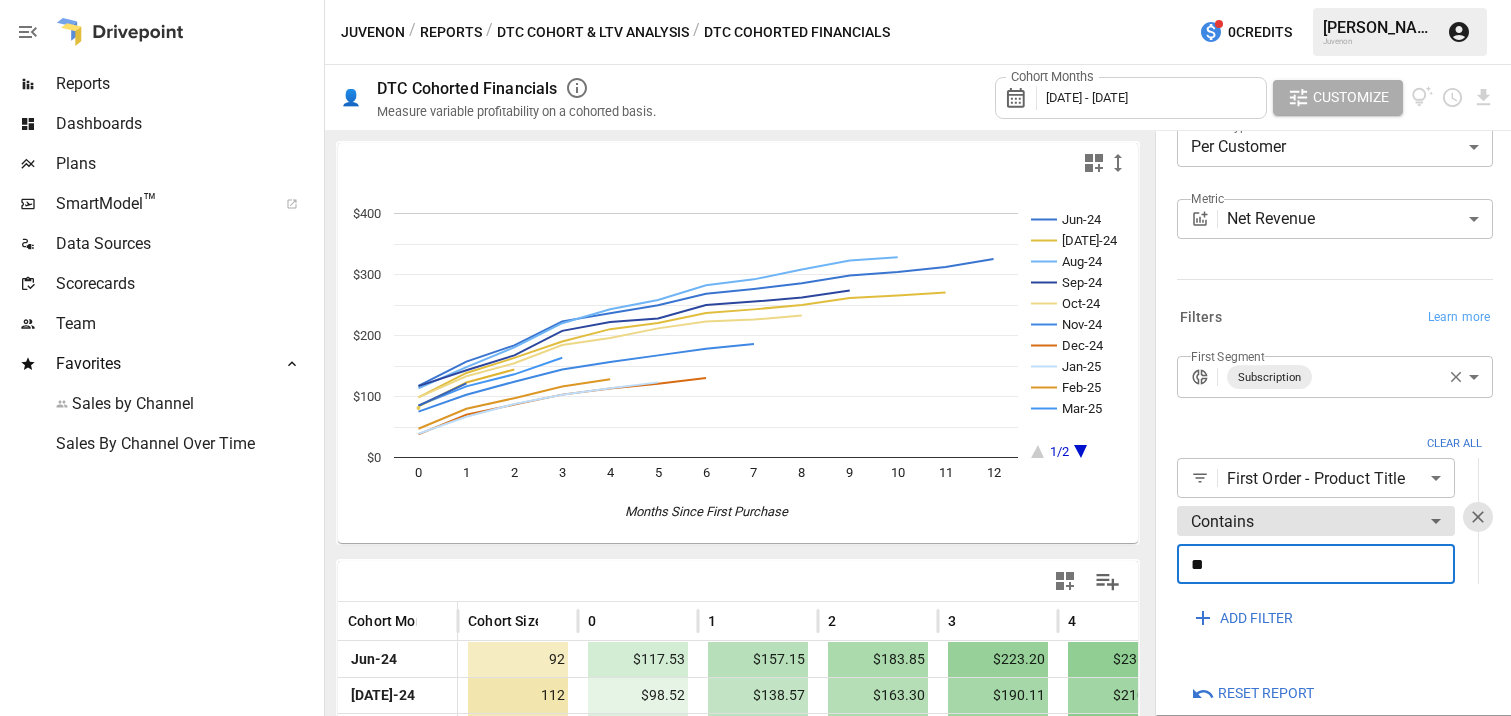 click on "**" at bounding box center (1316, 564) 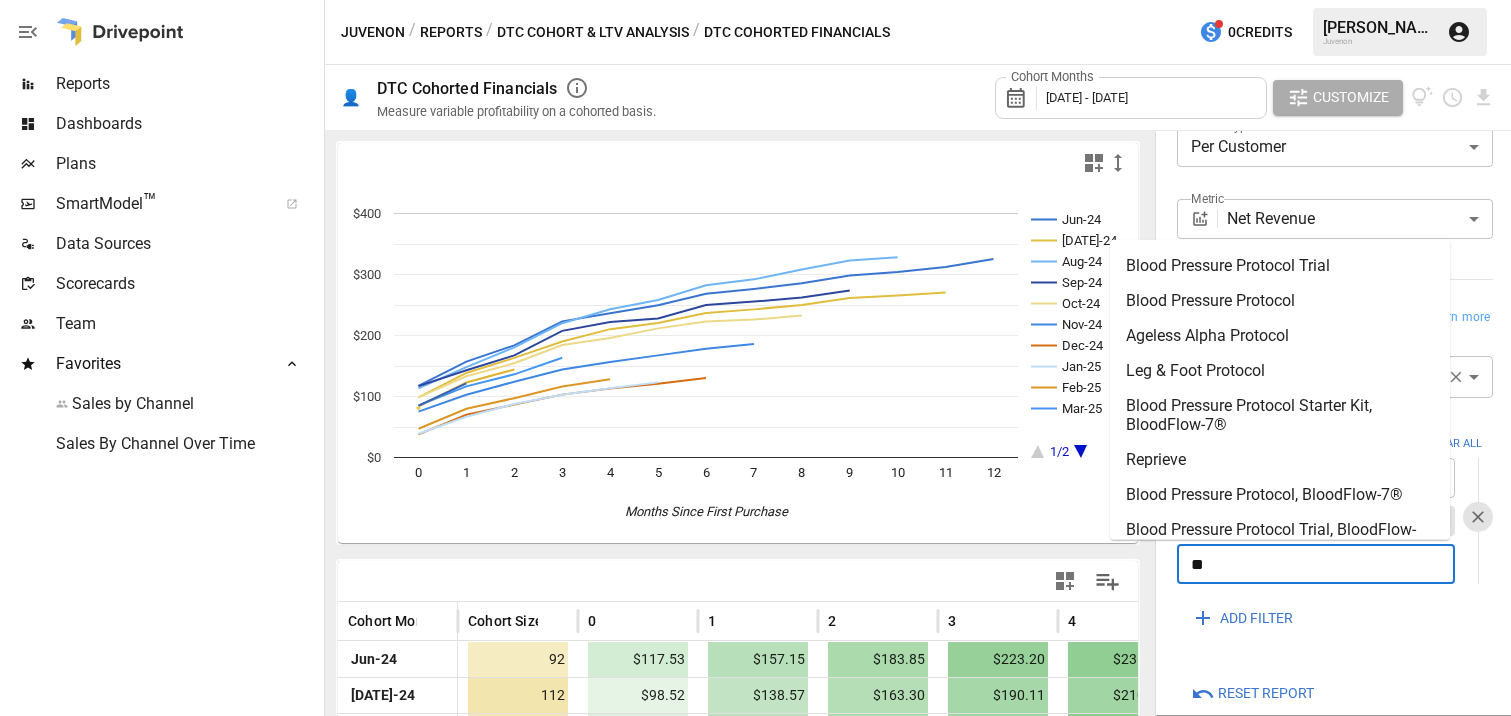 type on "*" 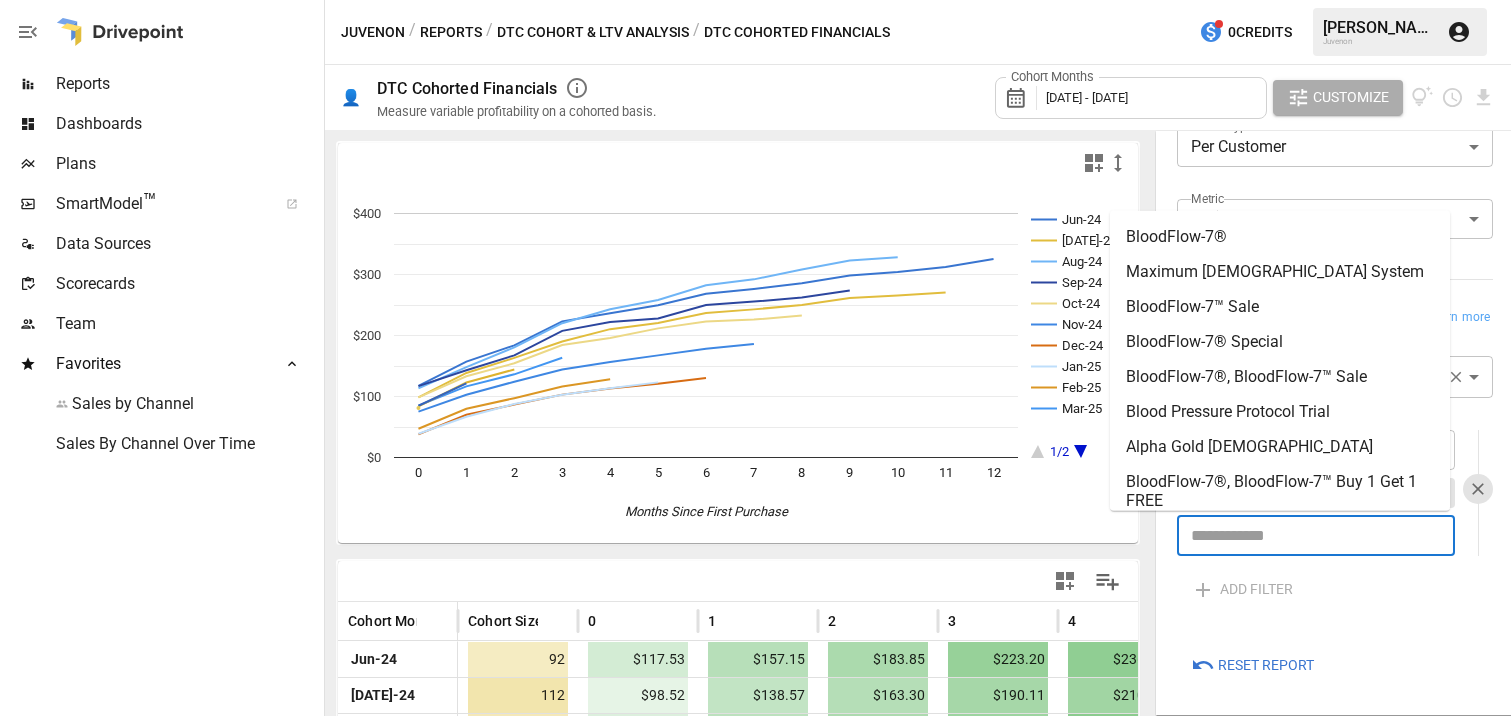 scroll, scrollTop: 306, scrollLeft: 0, axis: vertical 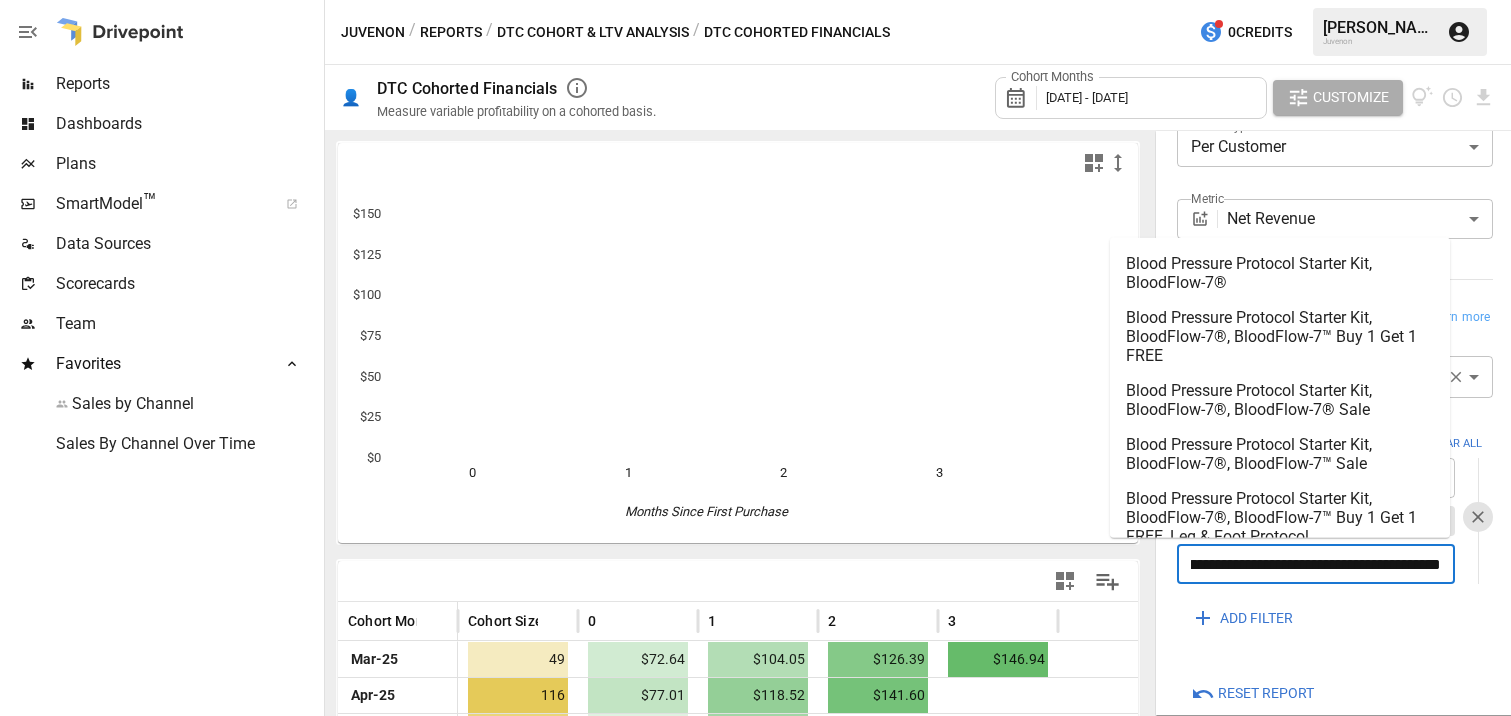 type on "**********" 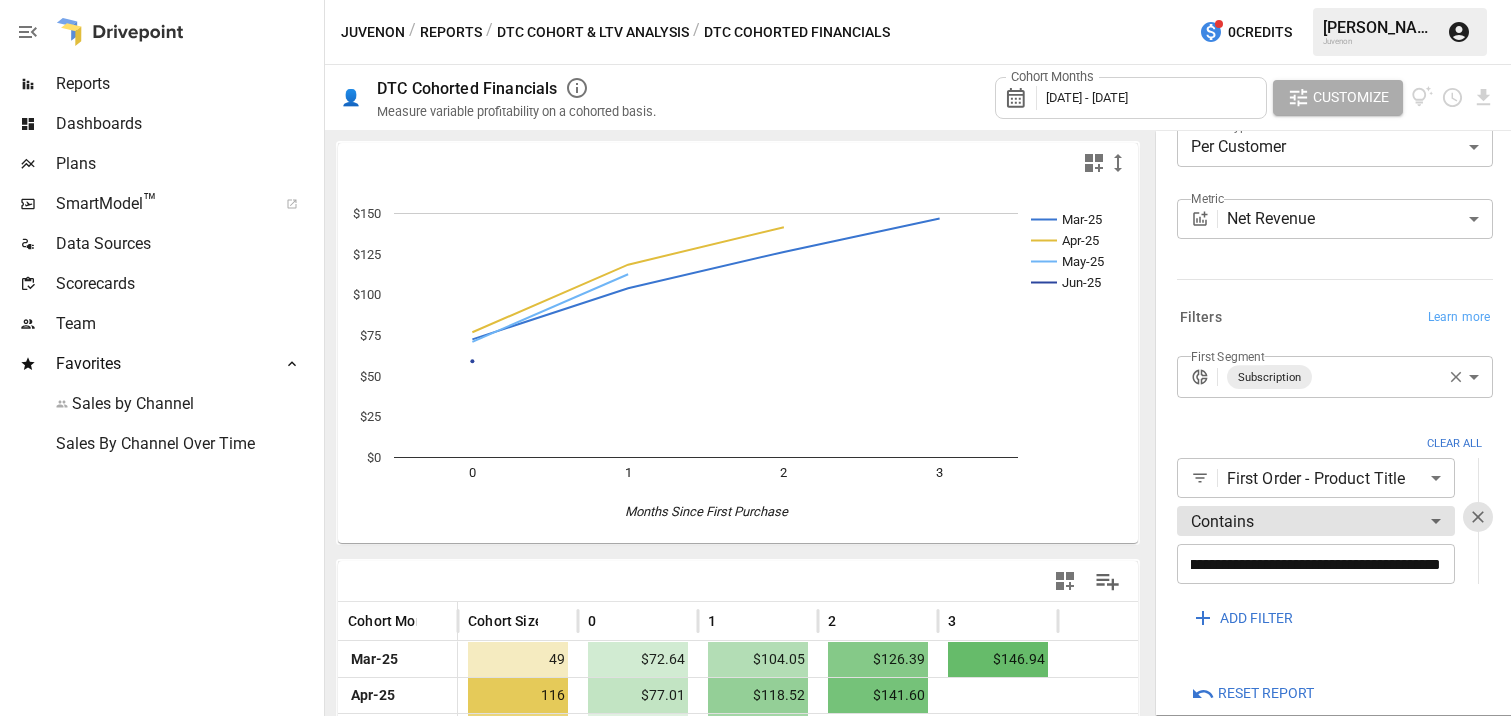 scroll, scrollTop: 0, scrollLeft: 0, axis: both 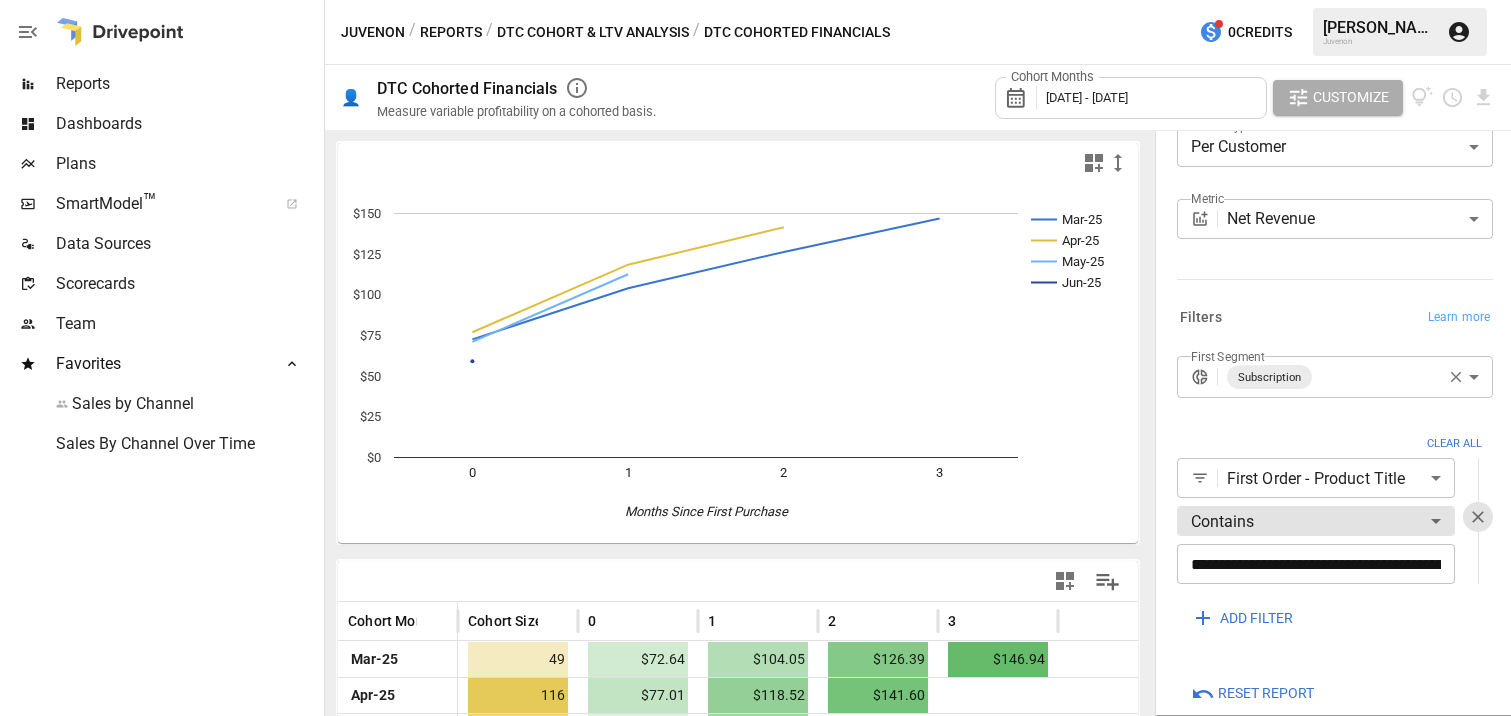 click on "**********" at bounding box center [1331, 537] 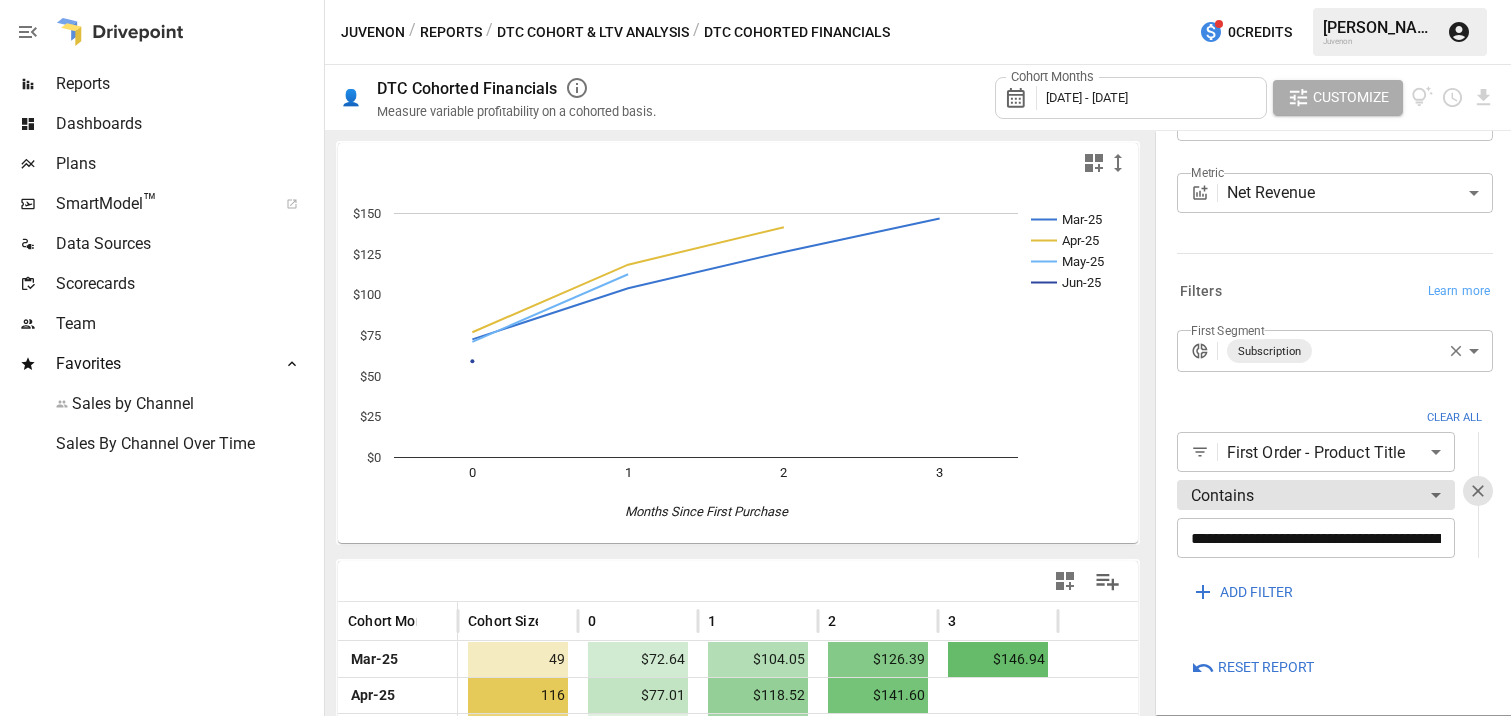 scroll, scrollTop: 334, scrollLeft: 0, axis: vertical 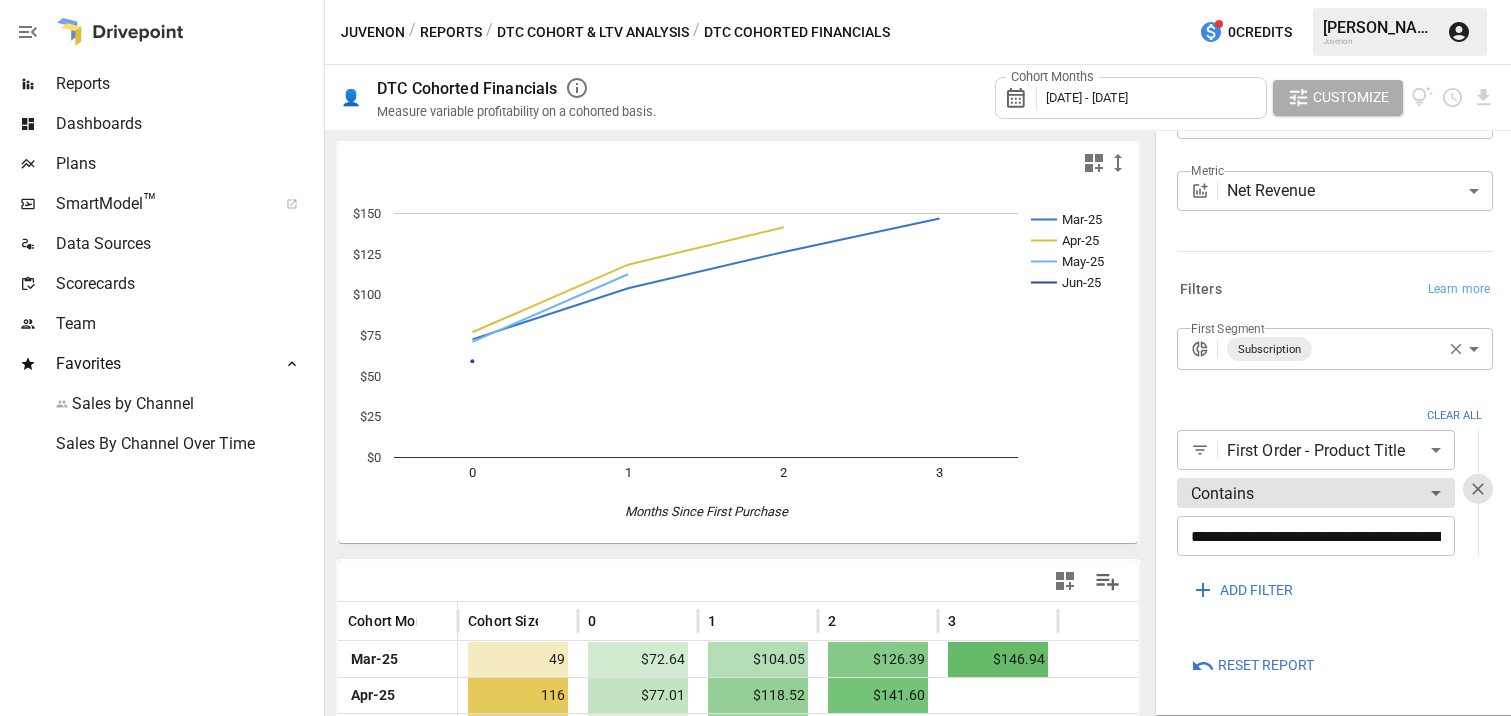 click on "**********" at bounding box center [755, 0] 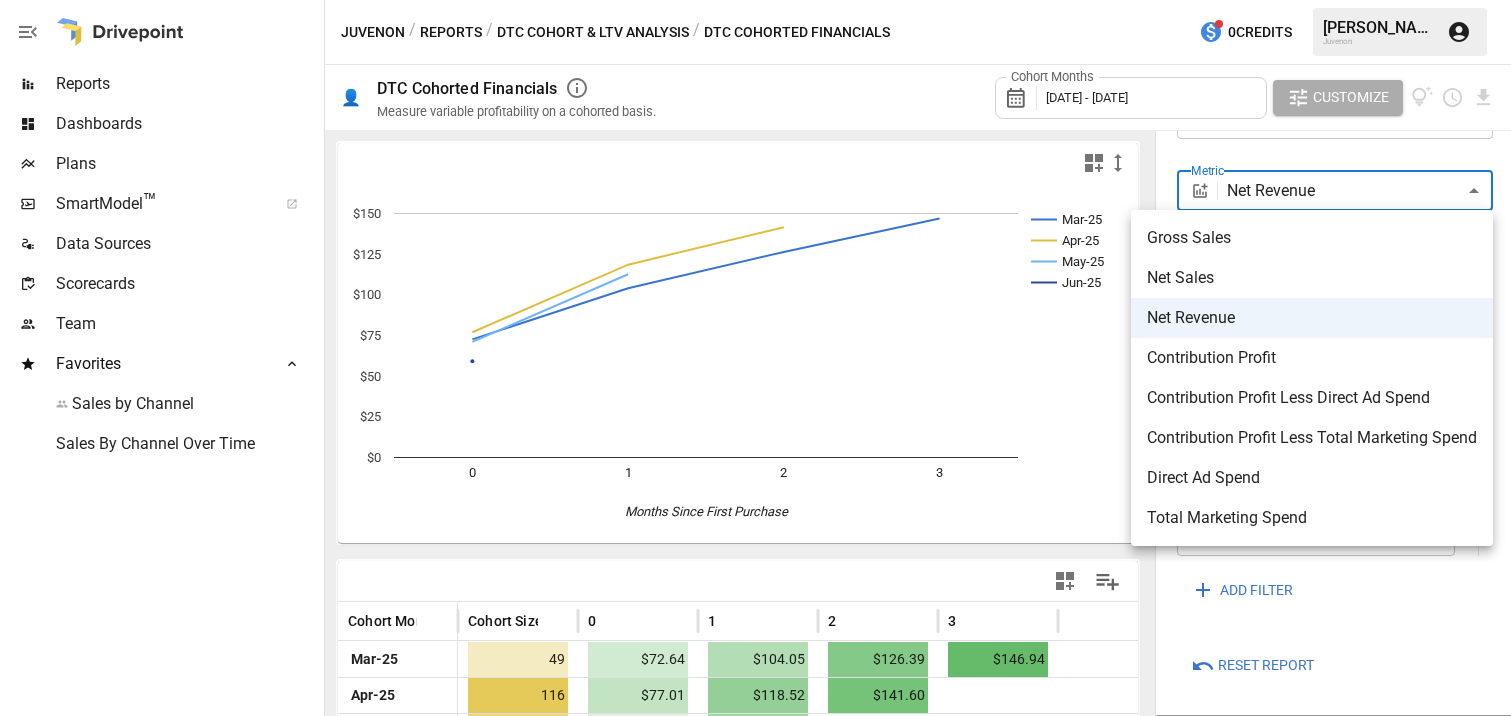 click on "Net Sales" at bounding box center [1312, 278] 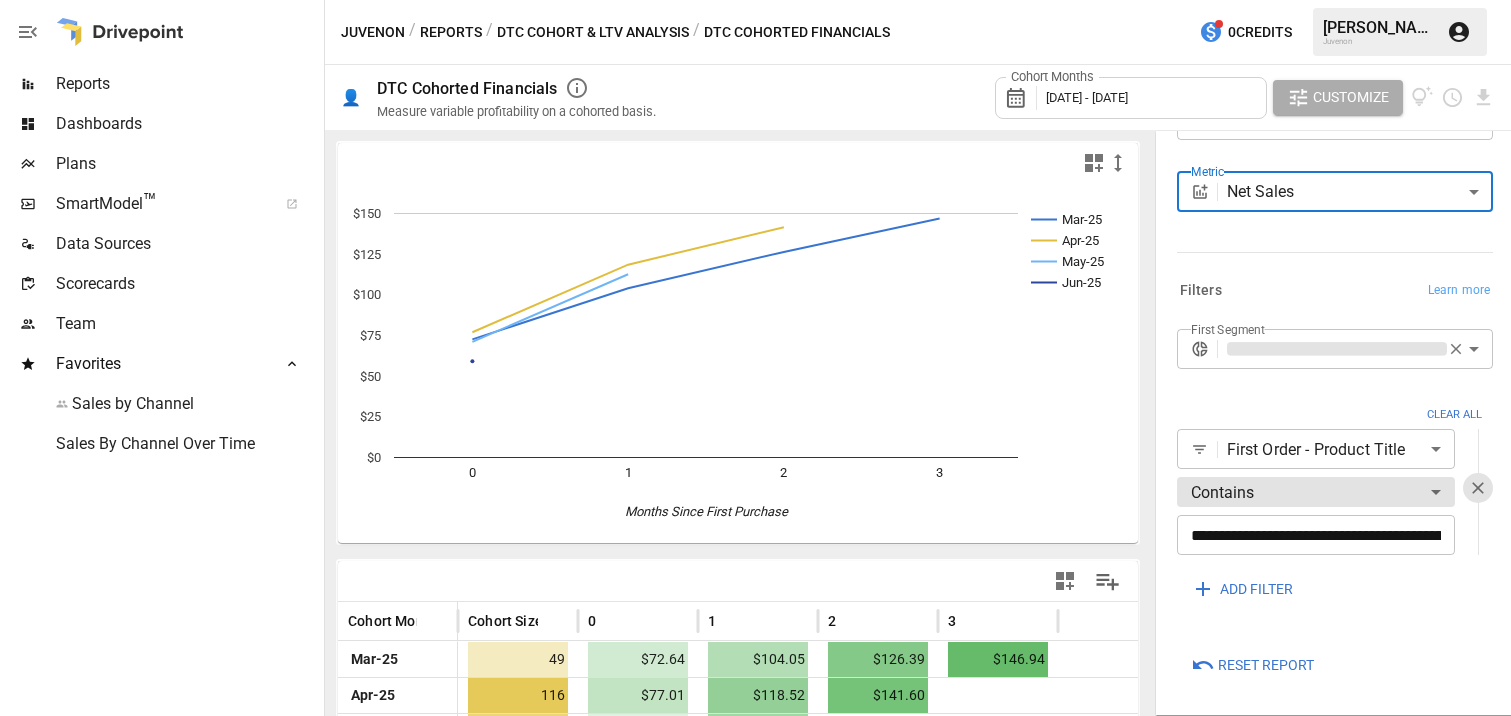 scroll, scrollTop: 334, scrollLeft: 0, axis: vertical 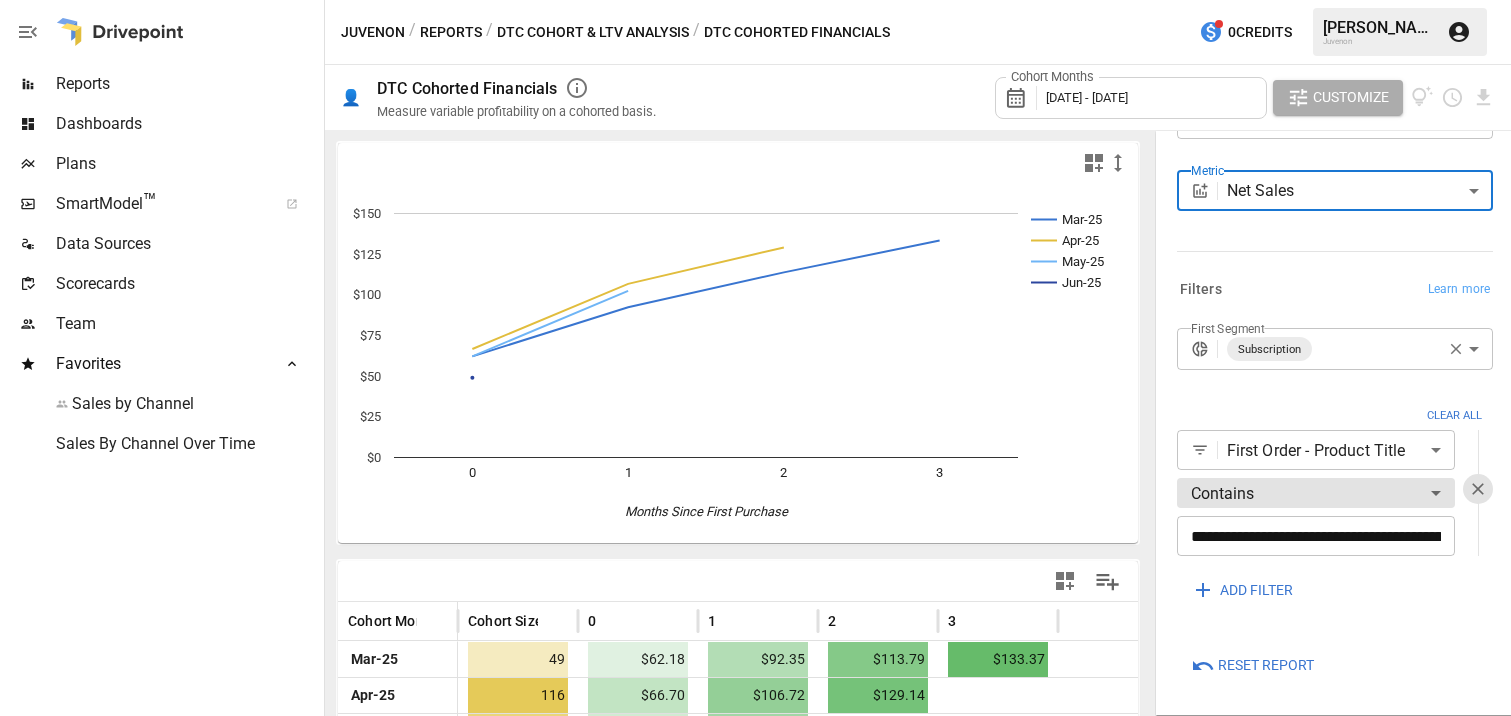 click on "**********" at bounding box center [755, 0] 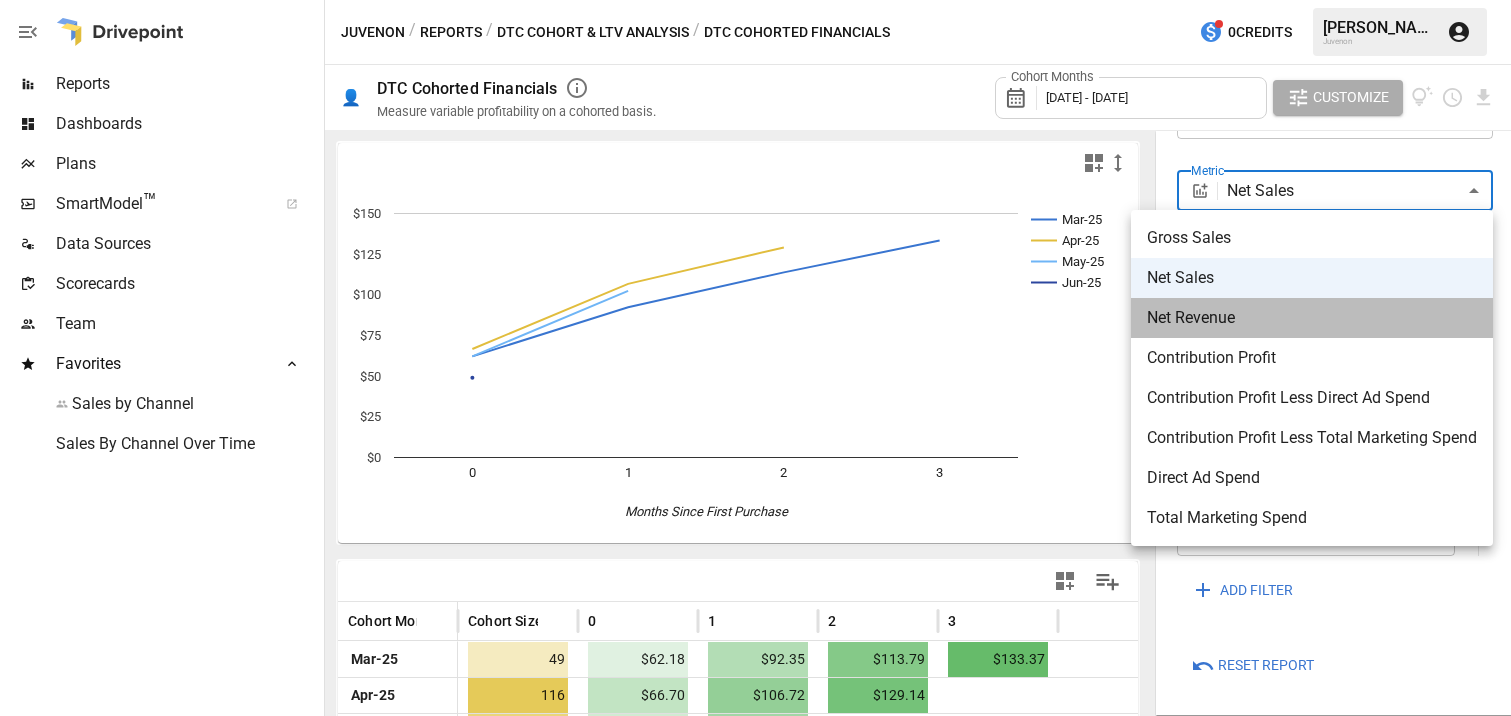 click on "Net Revenue" at bounding box center [1312, 318] 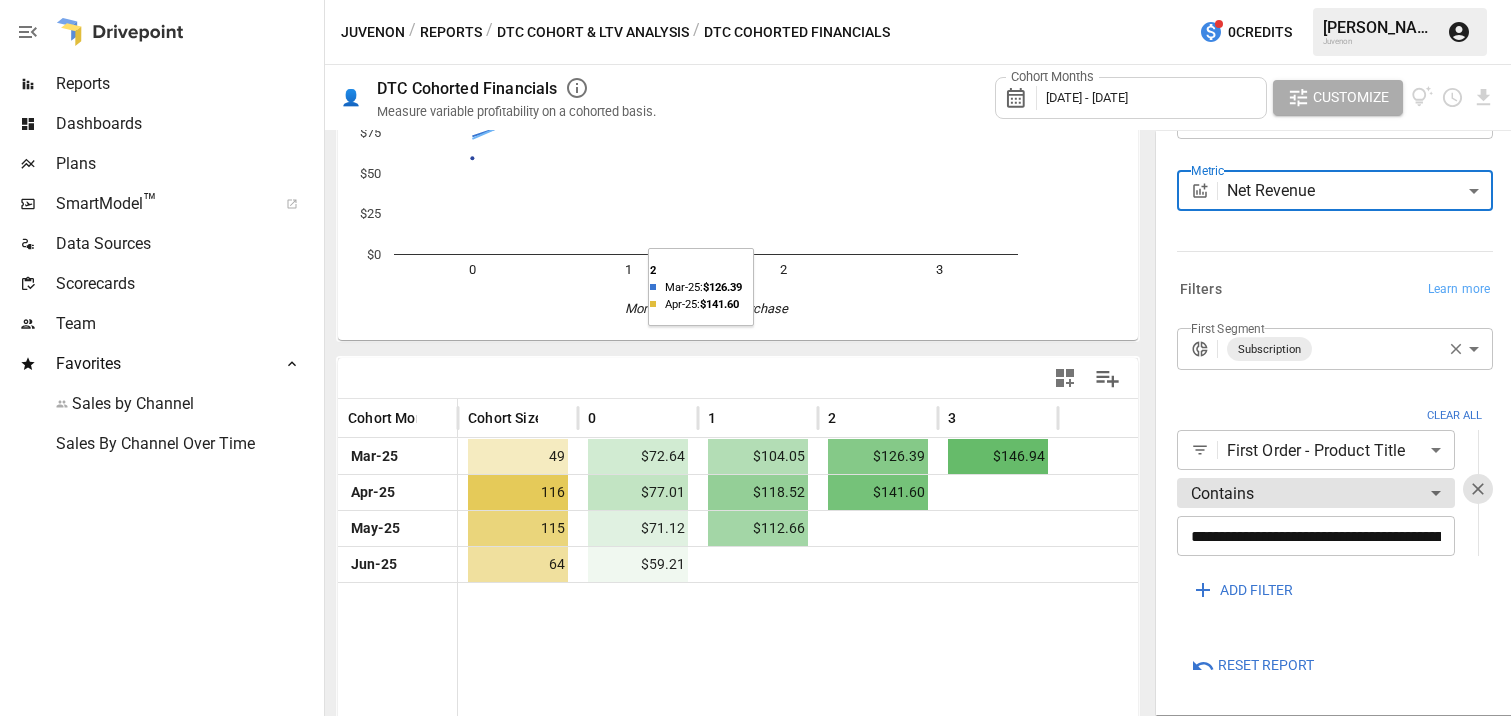 scroll, scrollTop: 204, scrollLeft: 0, axis: vertical 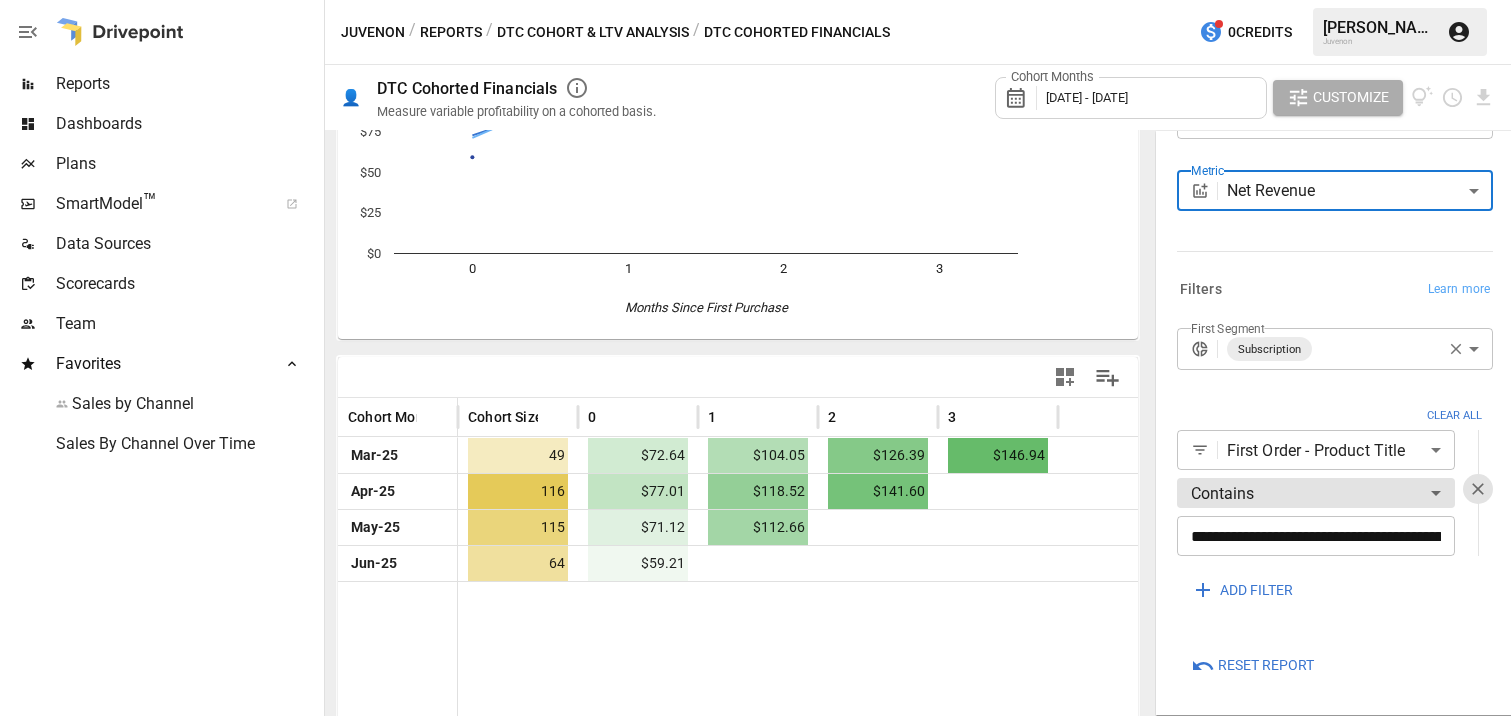 click on "**********" at bounding box center [755, 0] 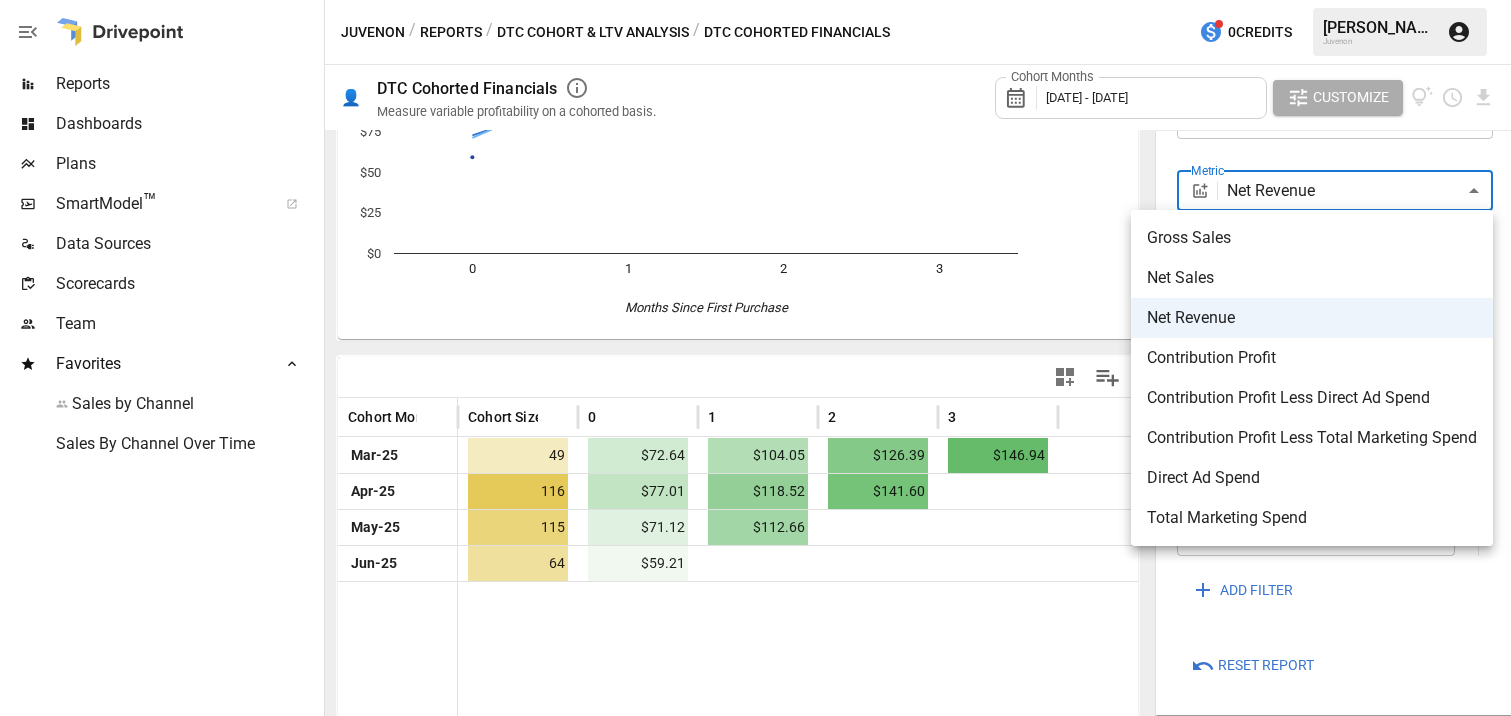 click on "Contribution Profit" at bounding box center [1312, 358] 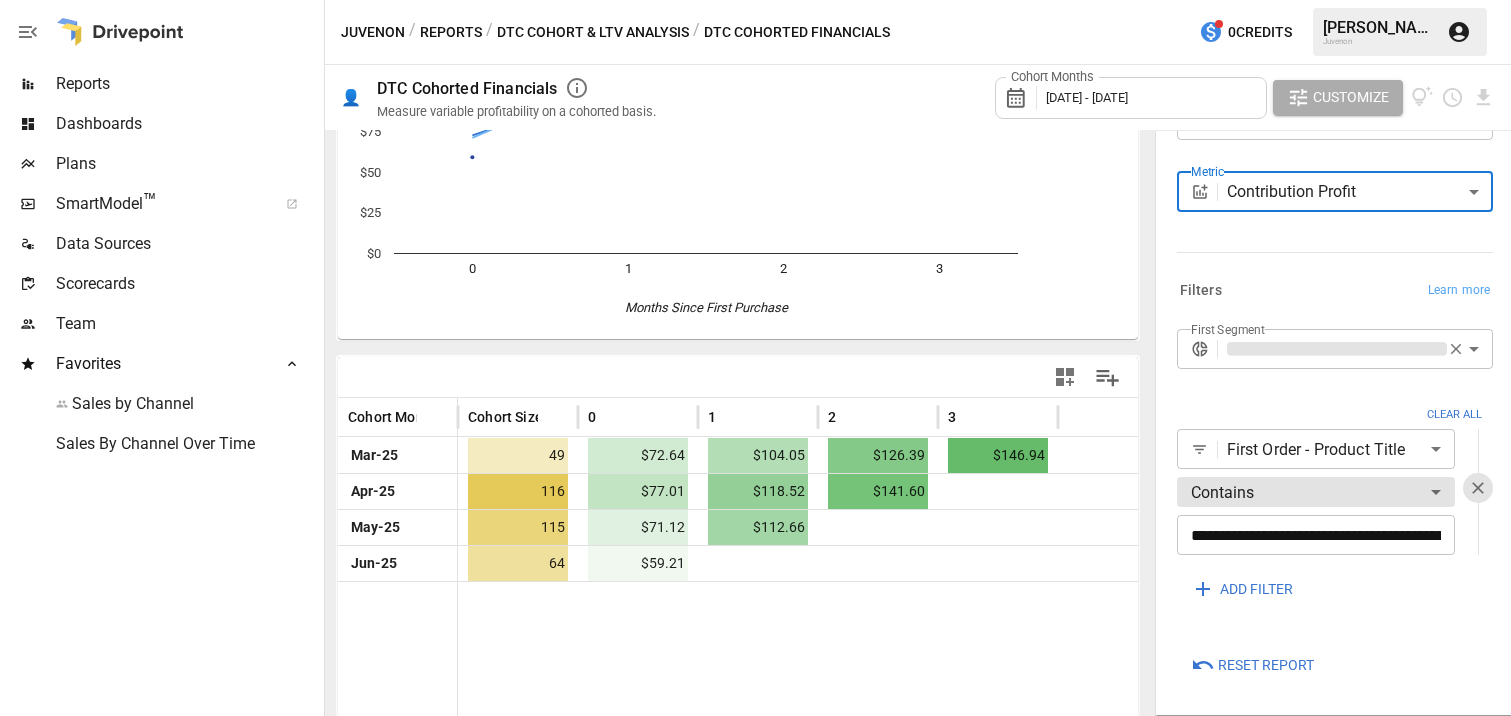 scroll, scrollTop: 334, scrollLeft: 0, axis: vertical 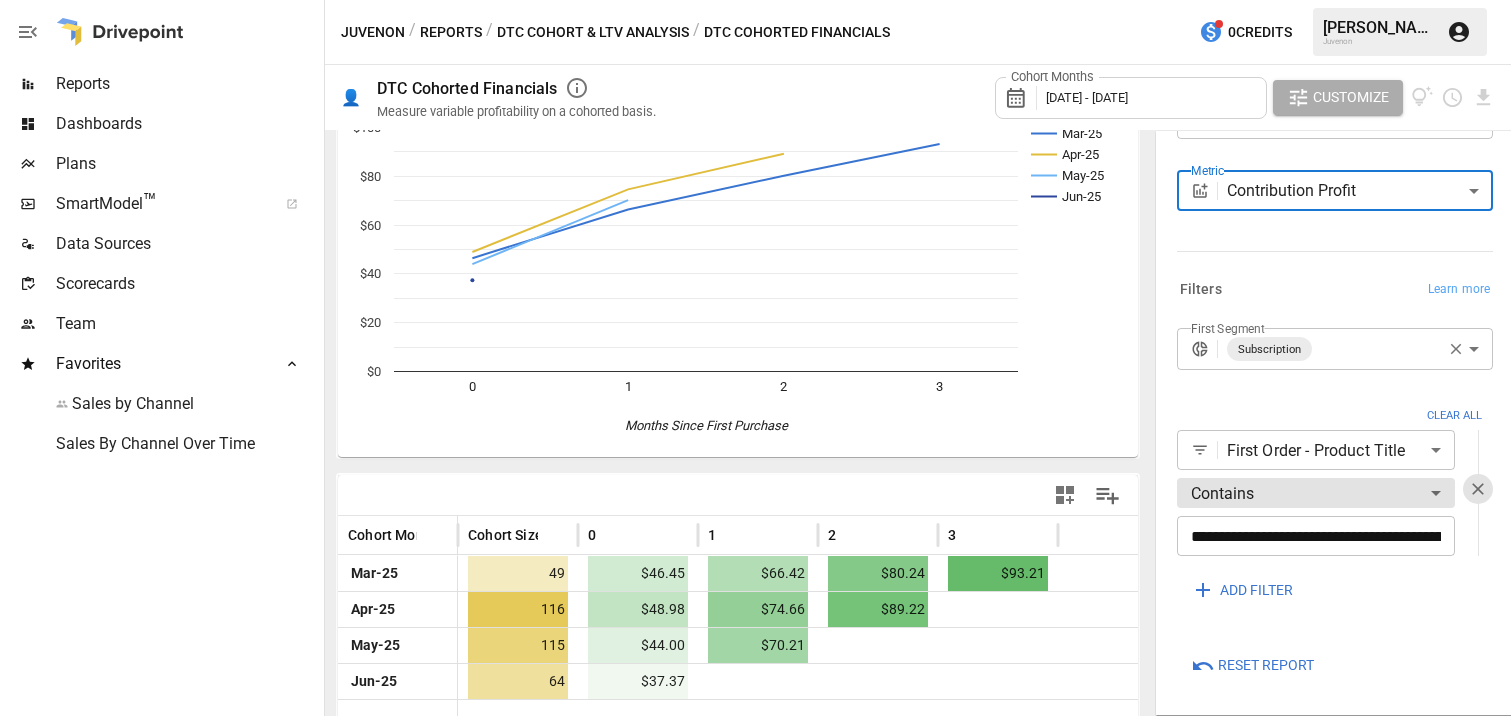 click on "**********" at bounding box center (755, 0) 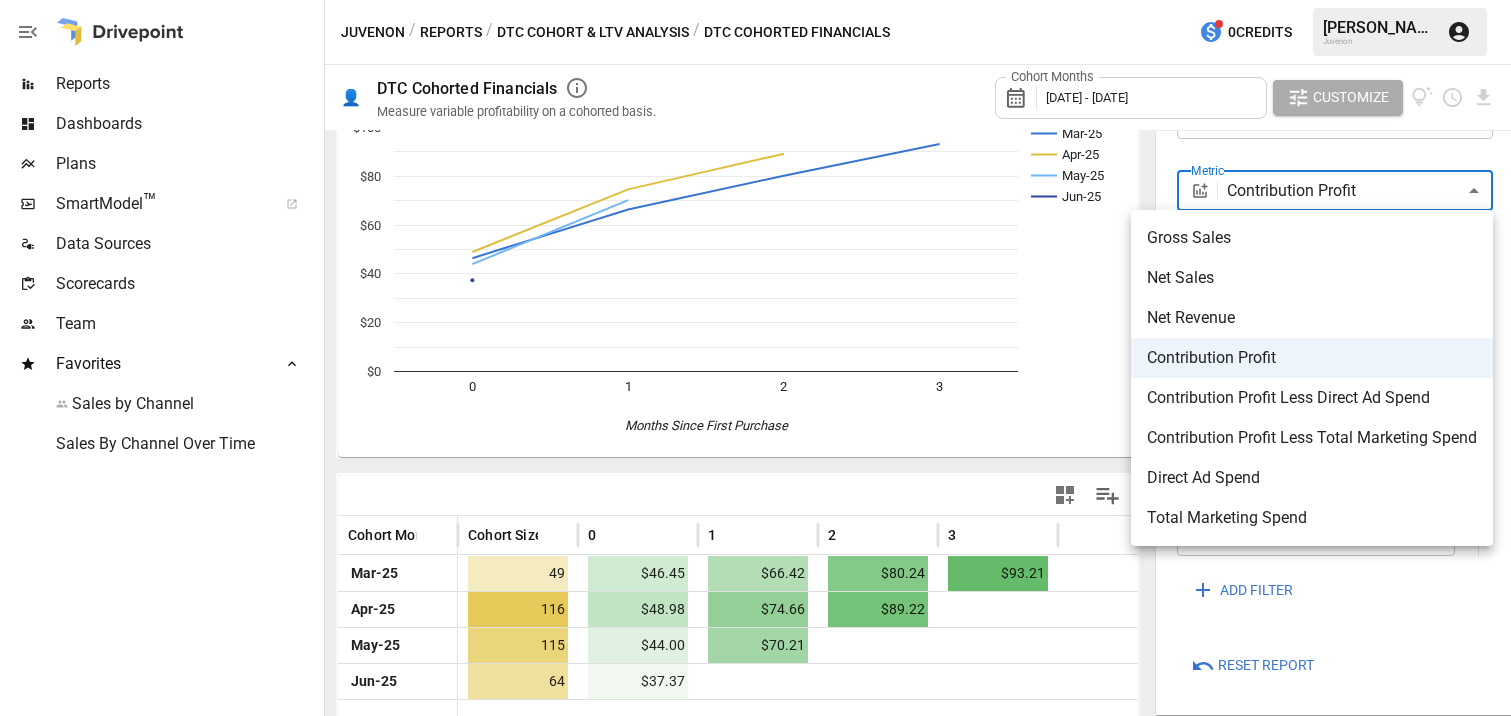click on "Contribution Profit Less Direct Ad Spend" at bounding box center (1312, 398) 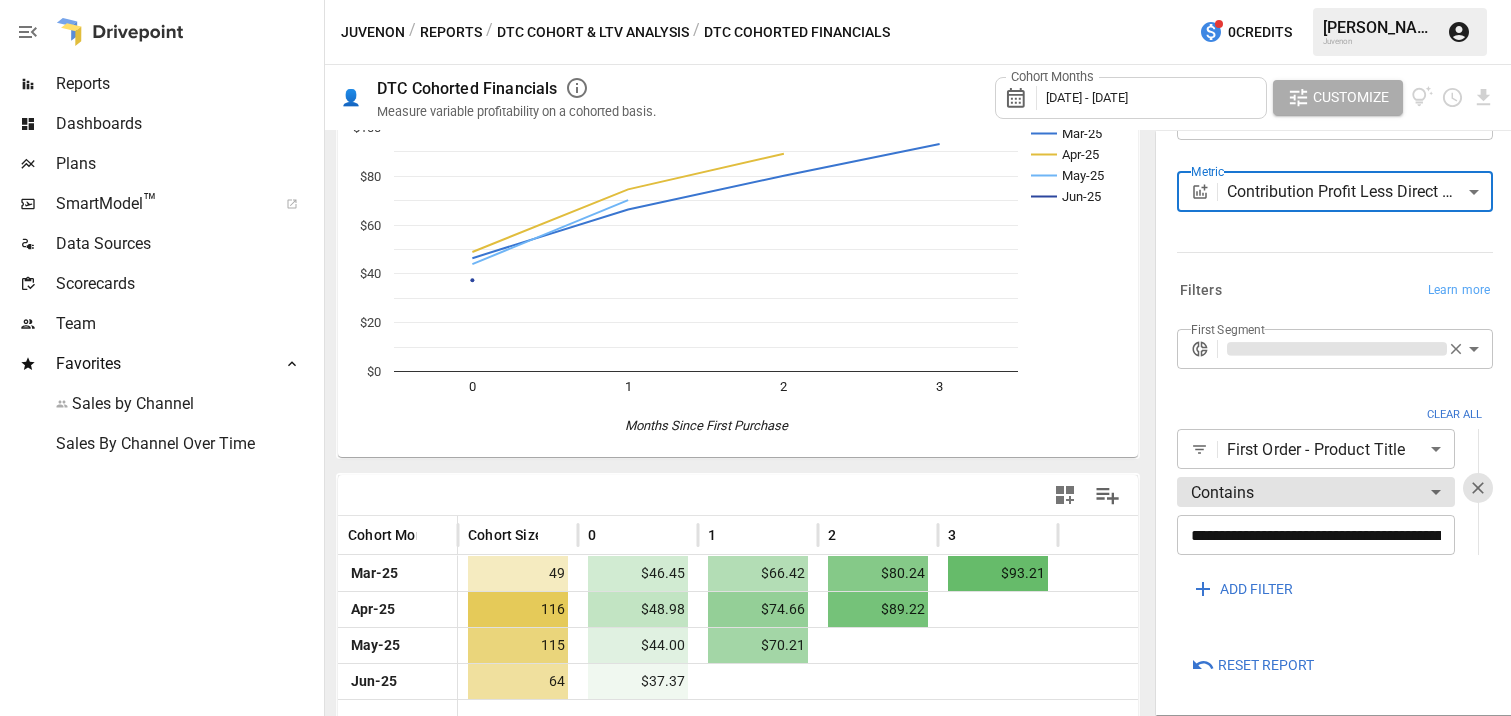 scroll, scrollTop: 334, scrollLeft: 0, axis: vertical 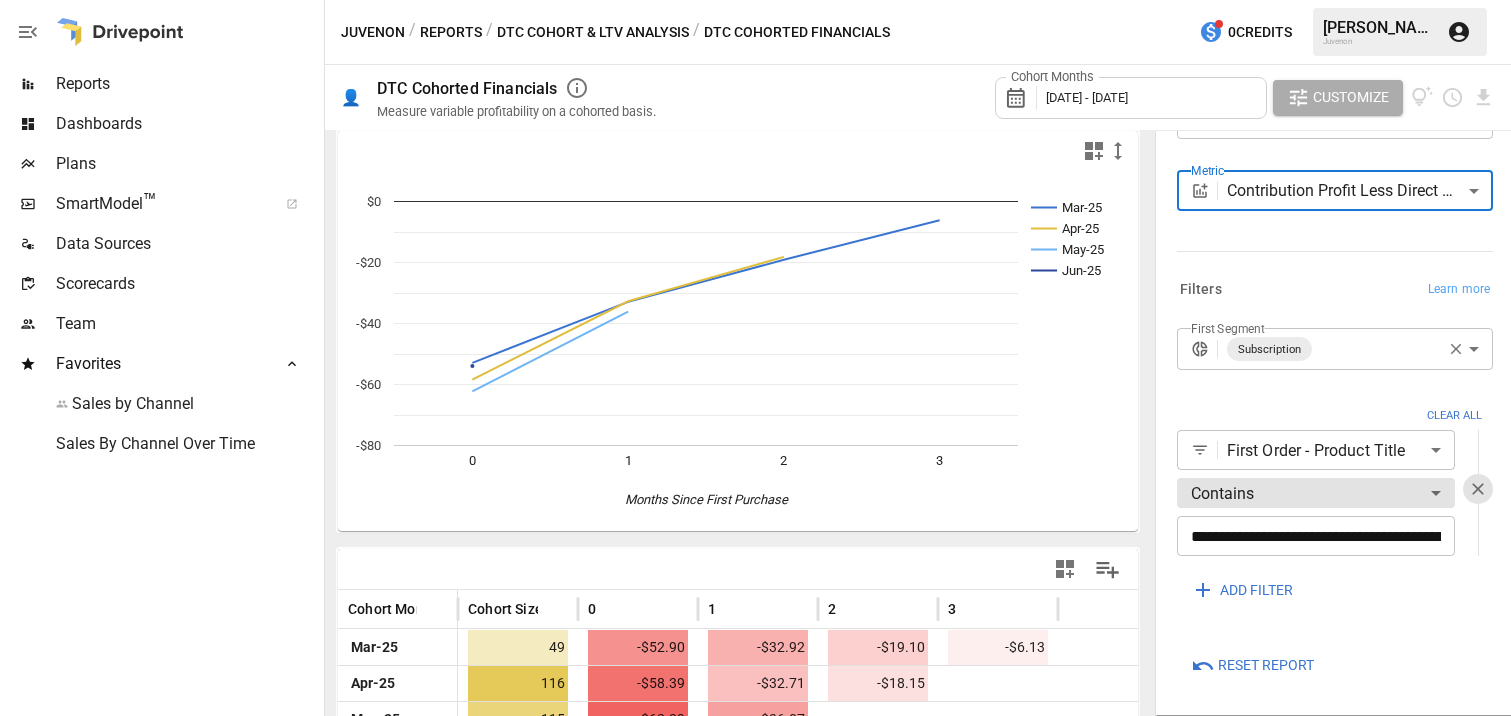 click on "**********" at bounding box center [755, 0] 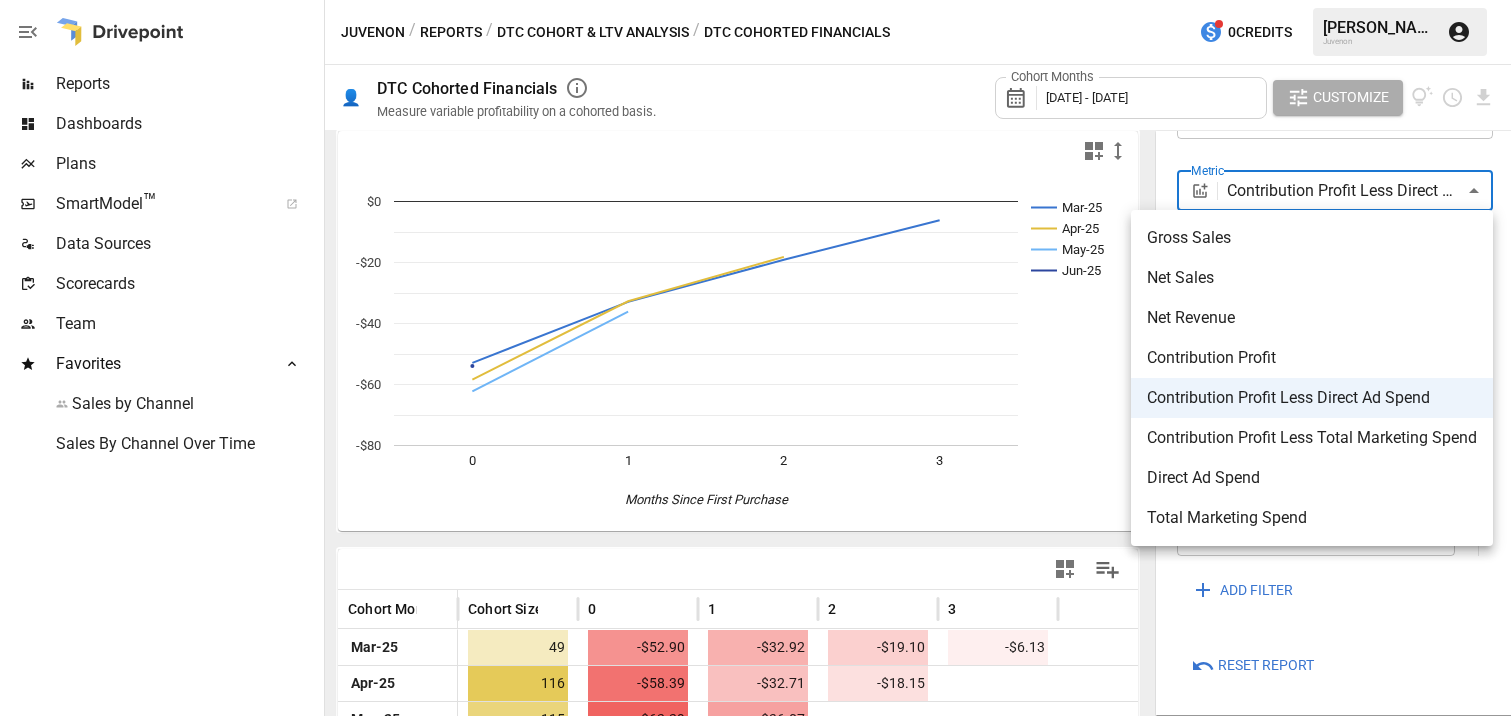 click on "Contribution Profit" at bounding box center [1312, 358] 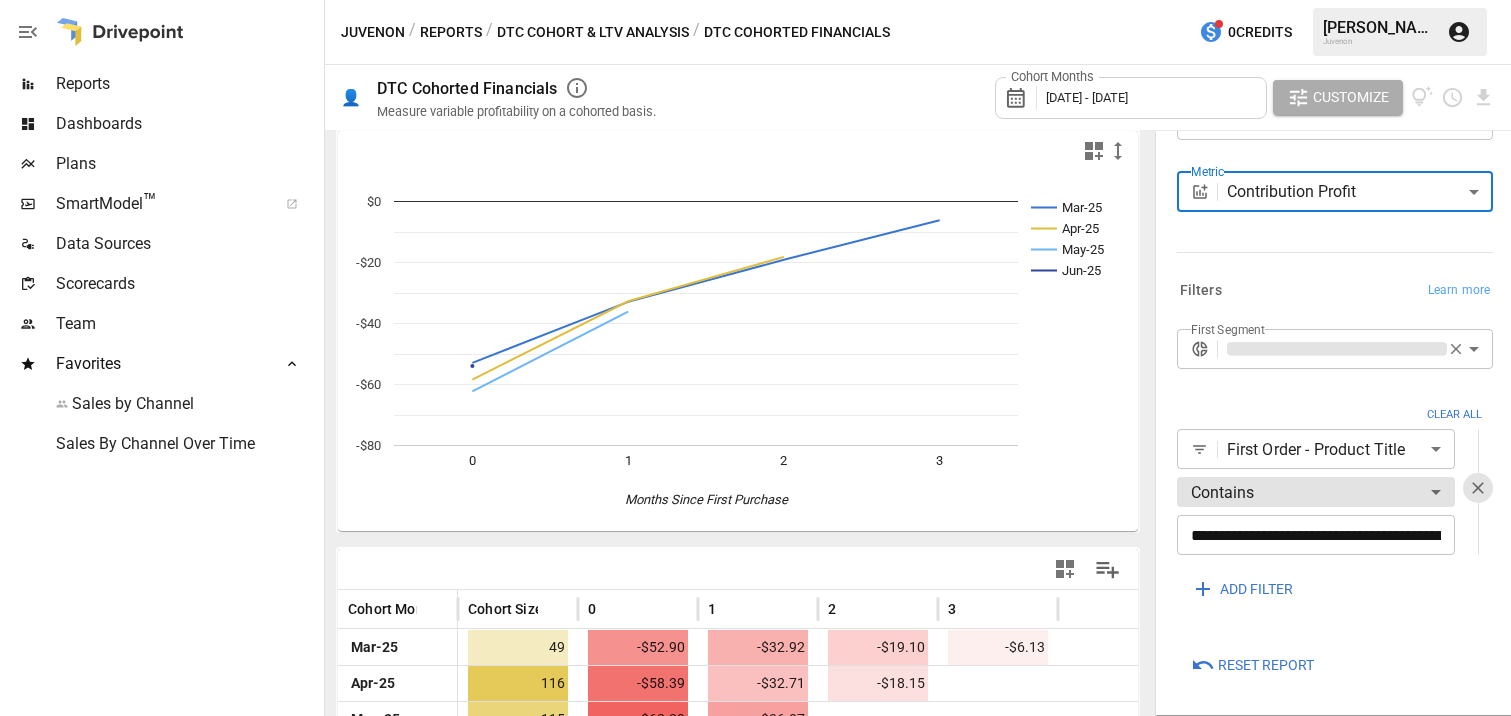 scroll, scrollTop: 334, scrollLeft: 0, axis: vertical 